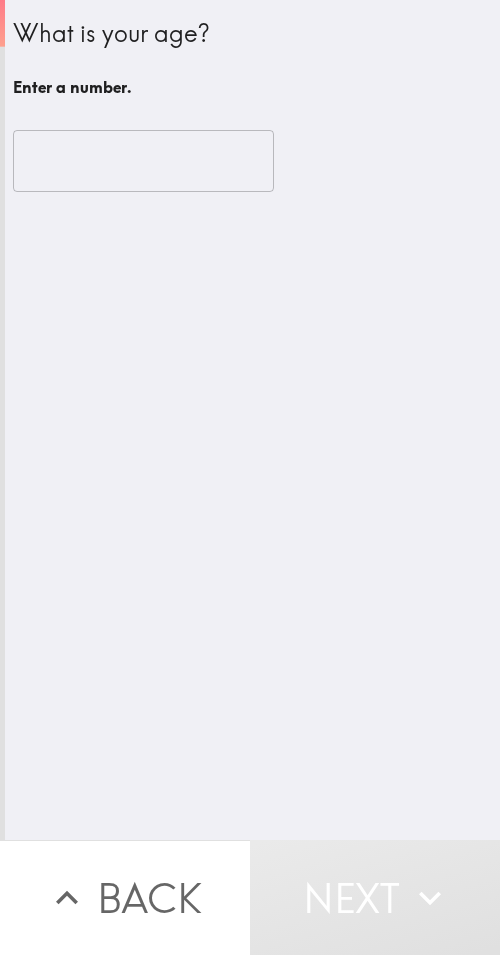 scroll, scrollTop: 0, scrollLeft: 0, axis: both 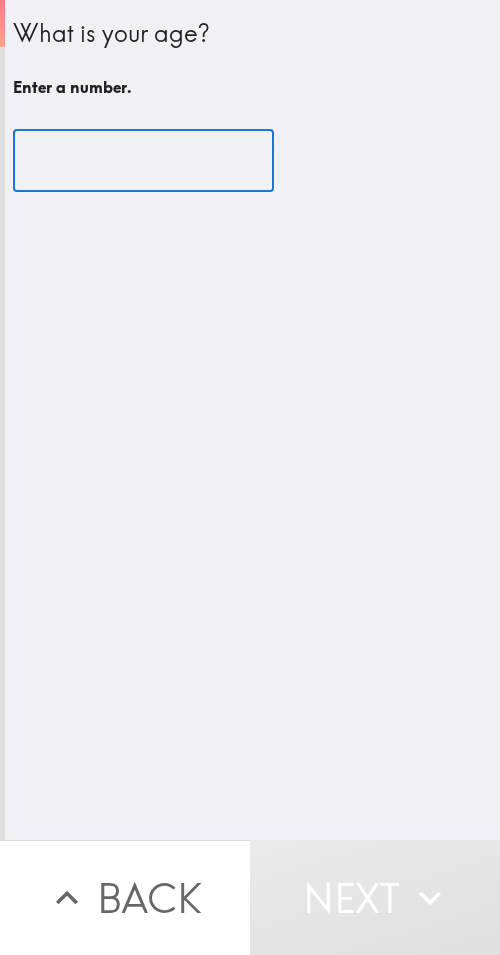 click at bounding box center [143, 161] 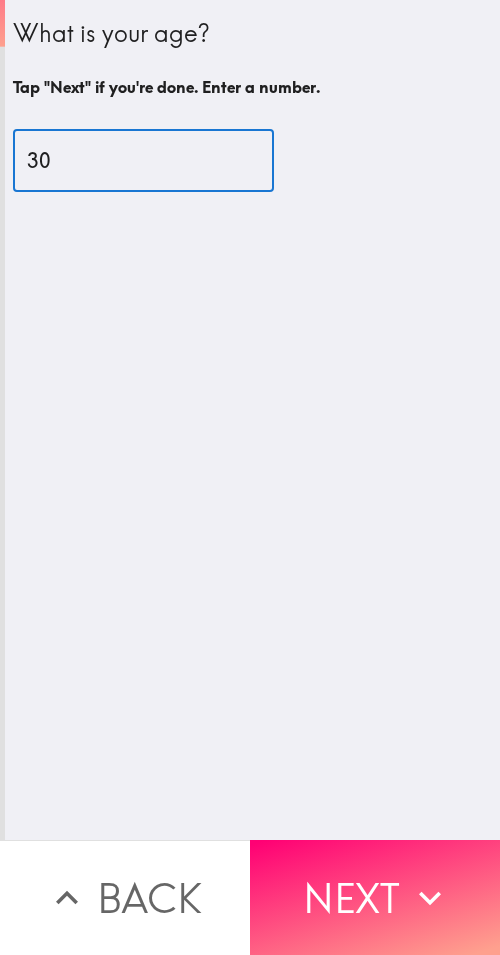 type on "30" 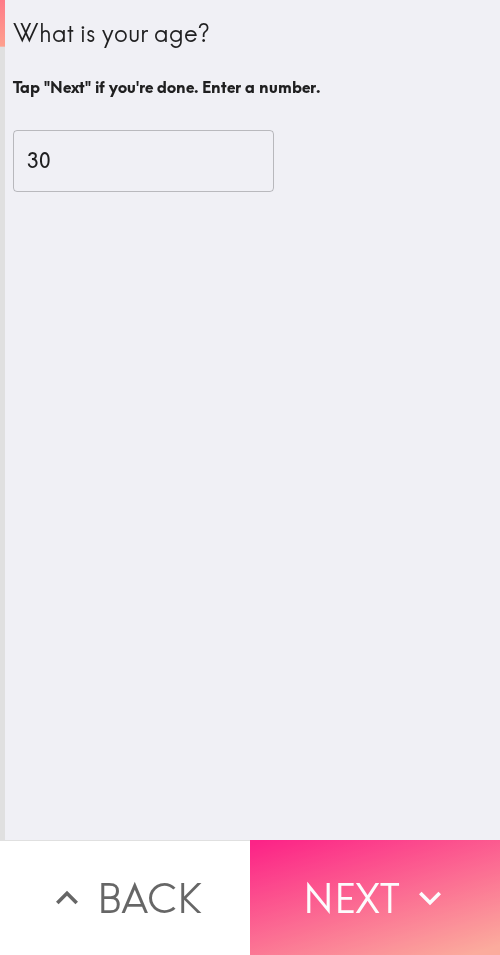 click on "Next" at bounding box center [375, 897] 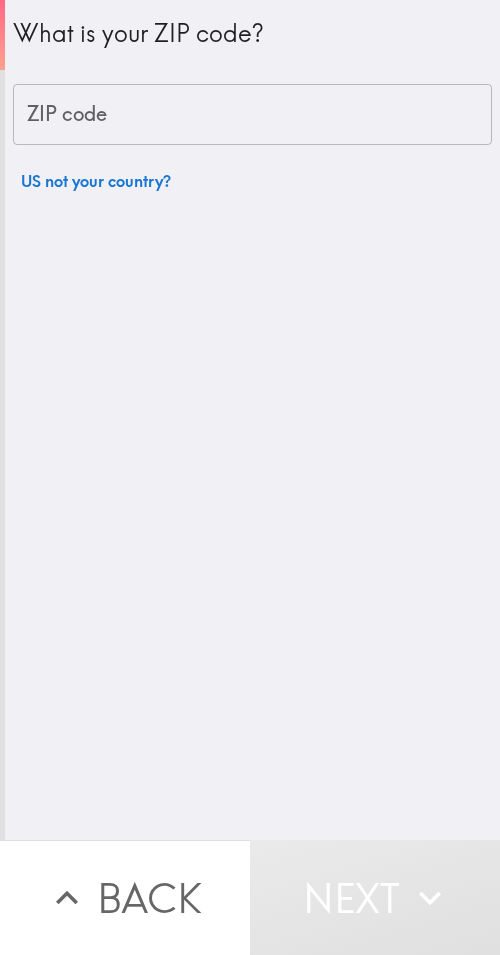 click on "ZIP code" at bounding box center (252, 115) 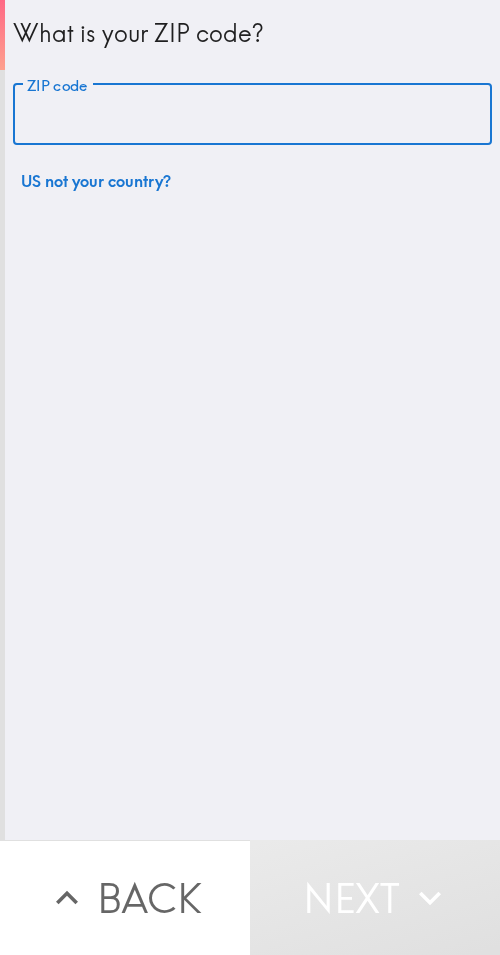 paste on "33603" 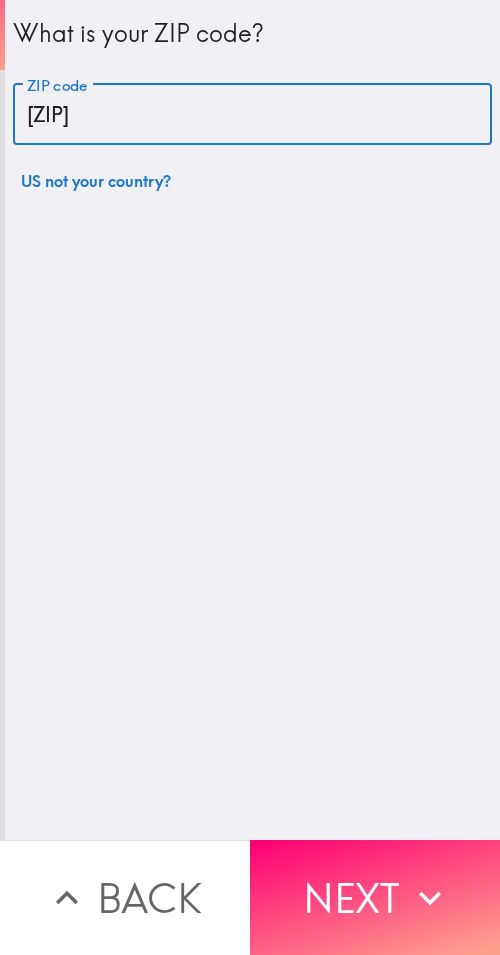 type on "33603" 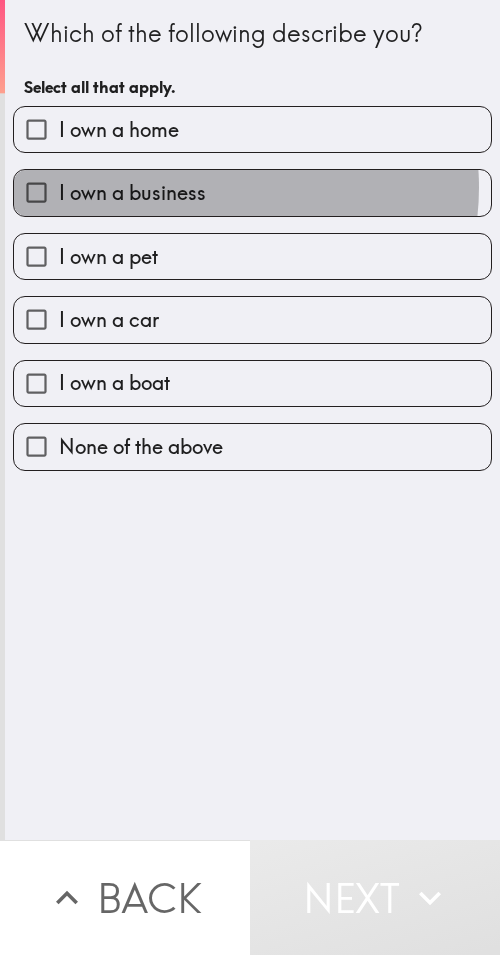 drag, startPoint x: 211, startPoint y: 187, endPoint x: 437, endPoint y: 194, distance: 226.10838 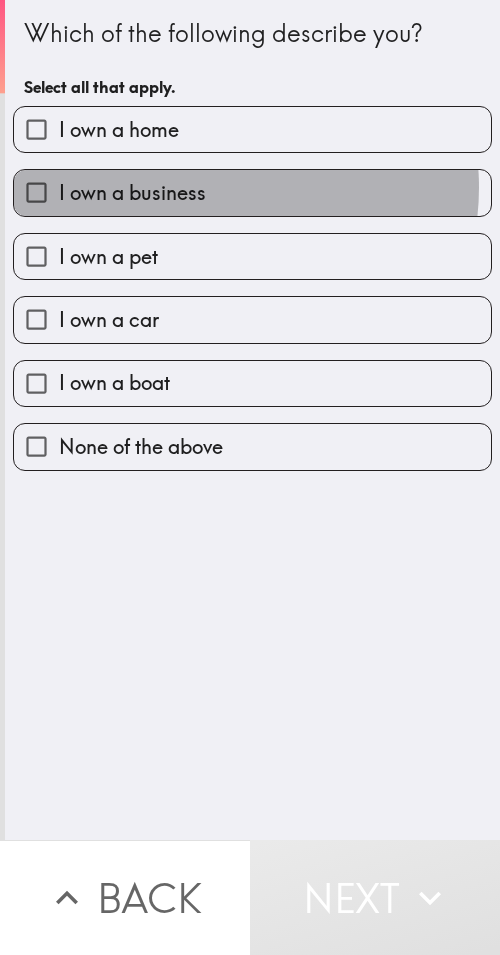 checkbox on "true" 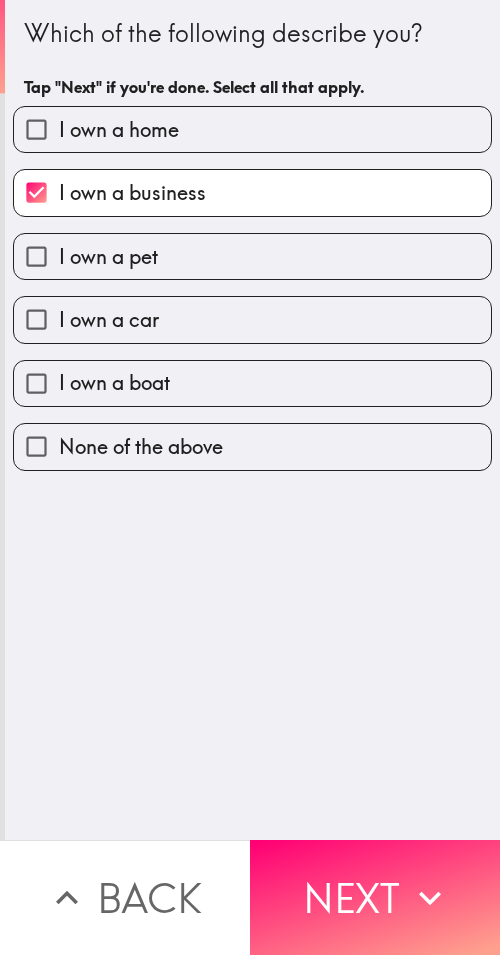drag, startPoint x: 357, startPoint y: 887, endPoint x: 496, endPoint y: 894, distance: 139.17615 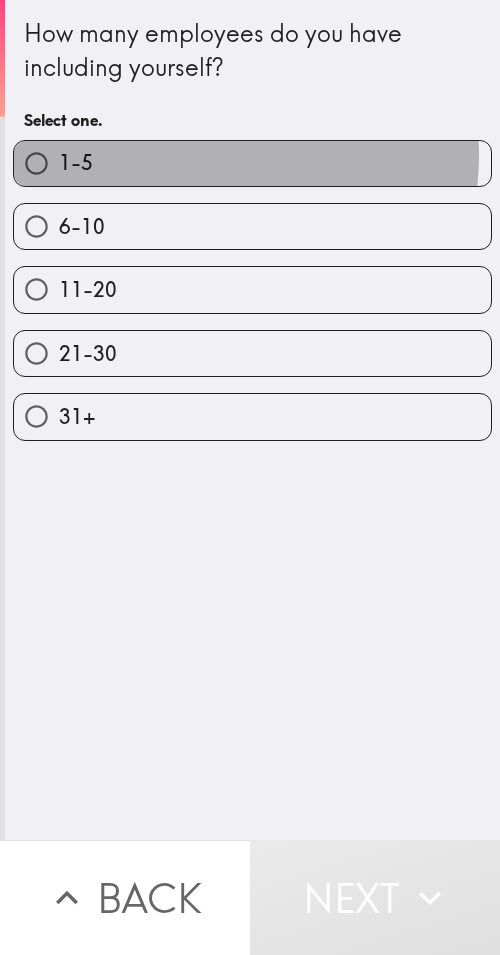 drag, startPoint x: 206, startPoint y: 156, endPoint x: 0, endPoint y: 158, distance: 206.0097 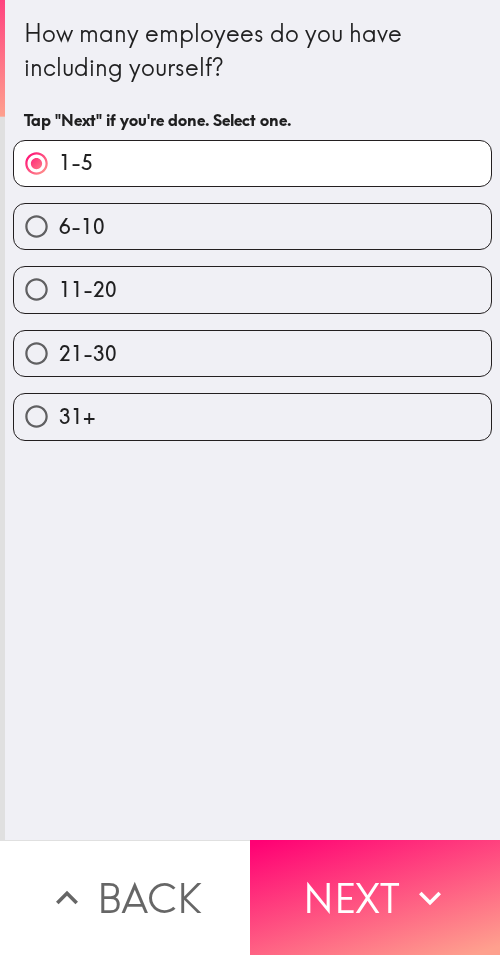 drag, startPoint x: 262, startPoint y: 898, endPoint x: 494, endPoint y: 800, distance: 251.84917 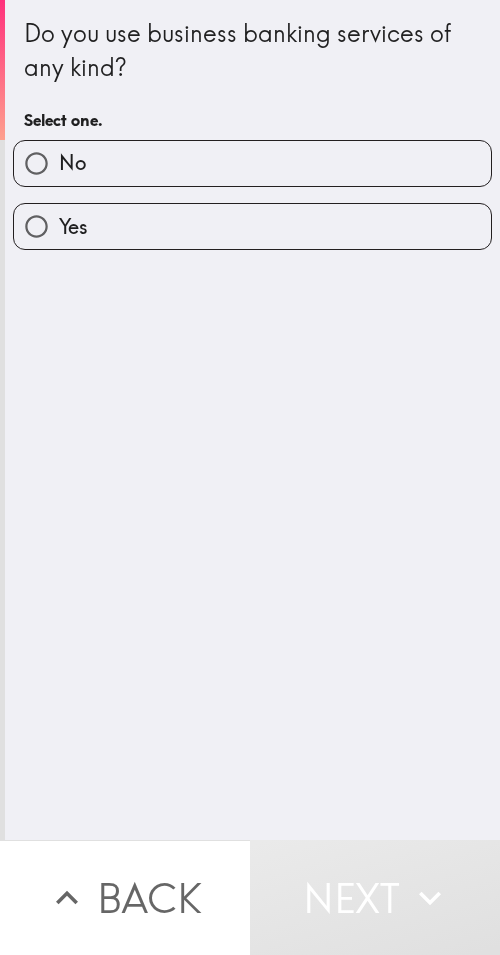 drag, startPoint x: 112, startPoint y: 220, endPoint x: 470, endPoint y: 241, distance: 358.6154 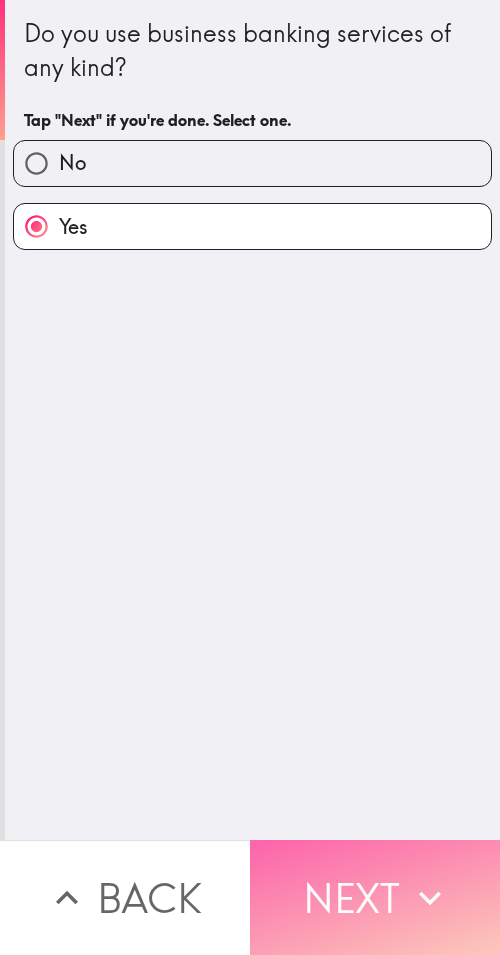 click 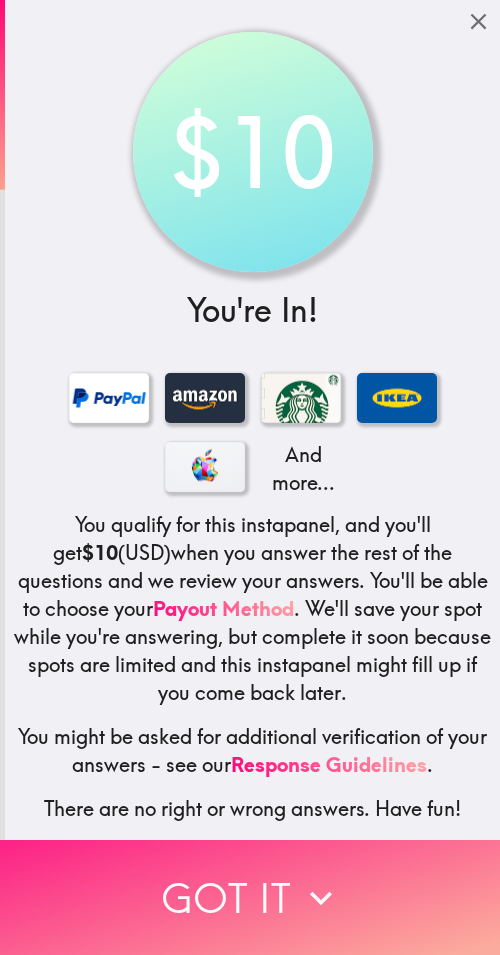 drag, startPoint x: 215, startPoint y: 857, endPoint x: 453, endPoint y: 861, distance: 238.03362 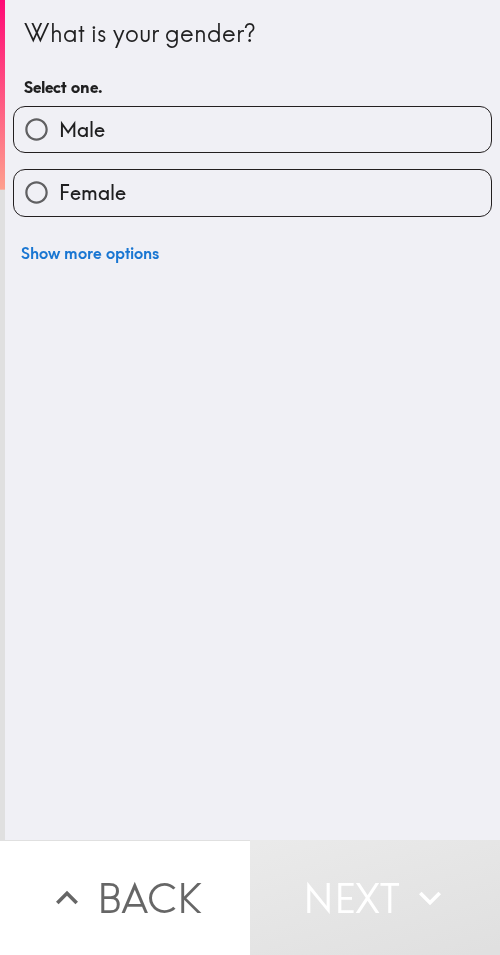 drag, startPoint x: 269, startPoint y: 118, endPoint x: 497, endPoint y: 143, distance: 229.36652 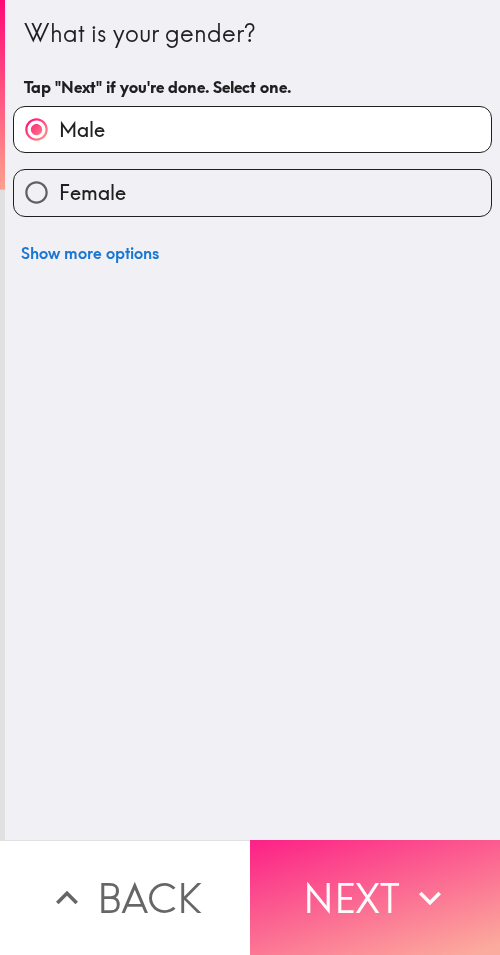drag, startPoint x: 368, startPoint y: 871, endPoint x: 431, endPoint y: 878, distance: 63.387695 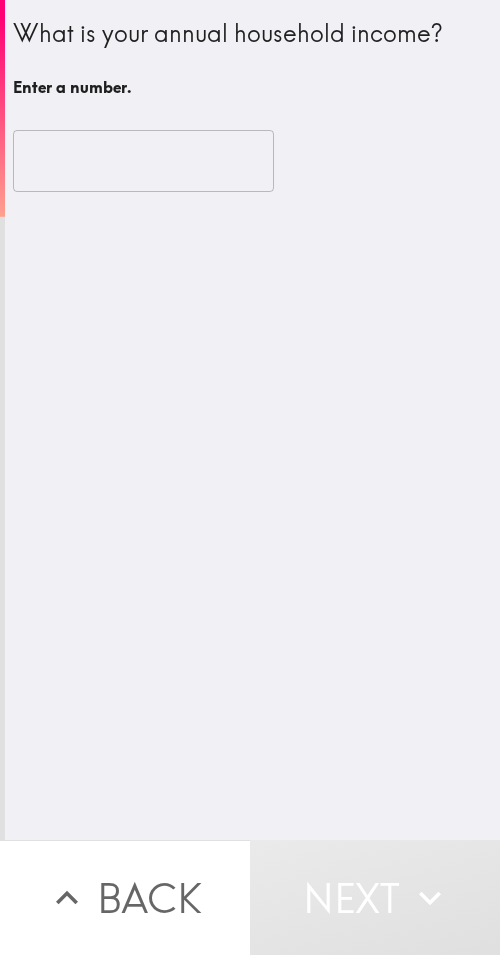 click at bounding box center [143, 161] 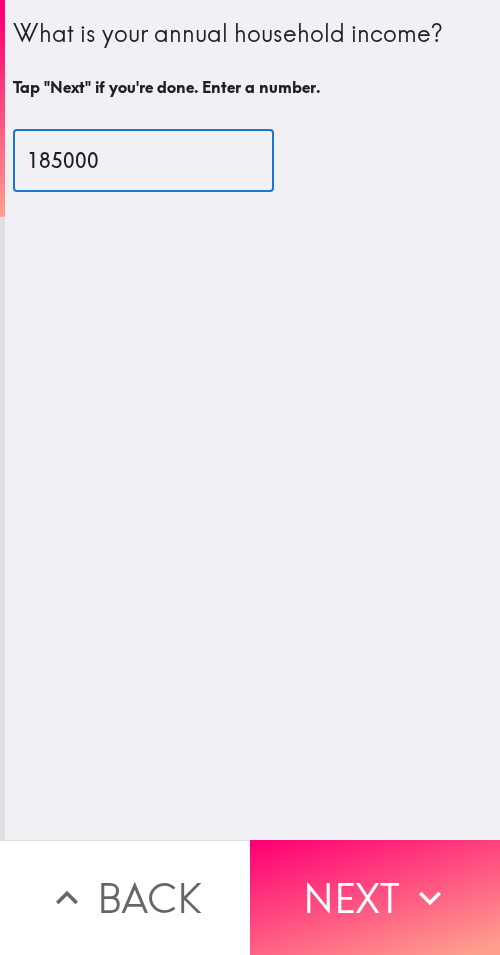 type on "185000" 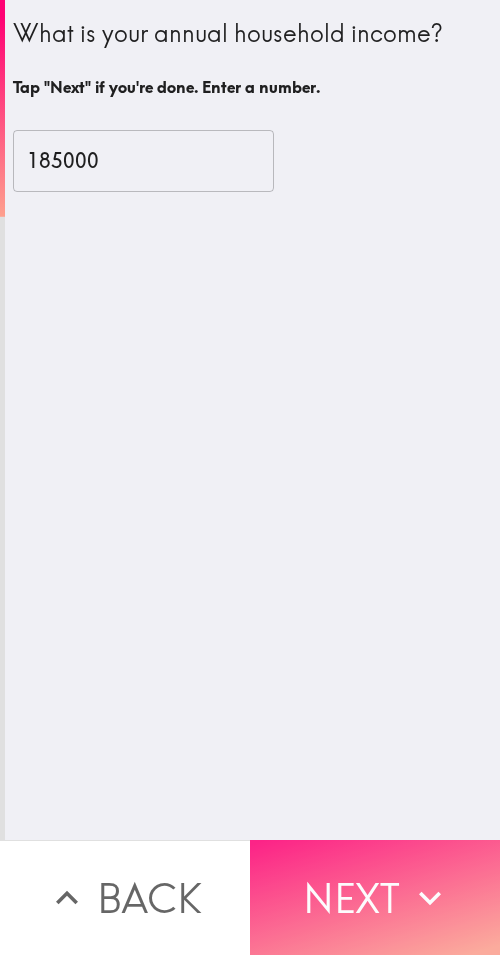 click on "Next" at bounding box center (375, 897) 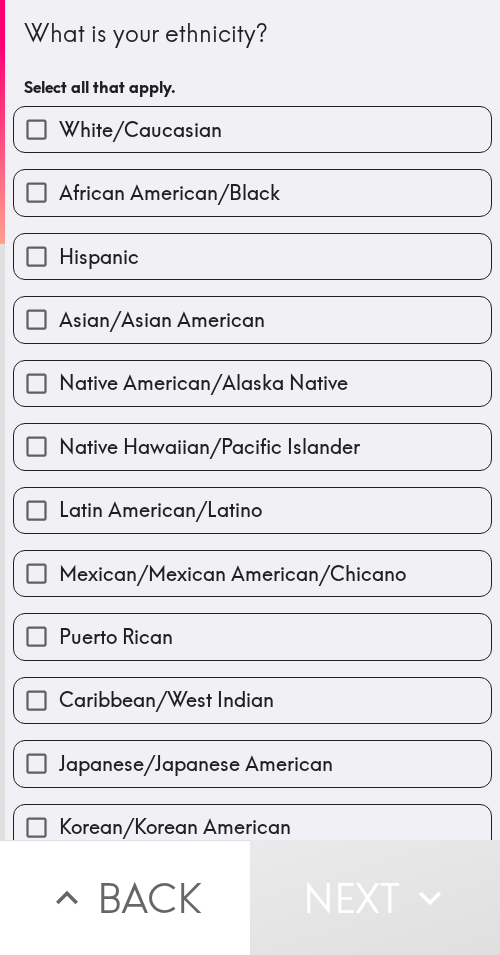 drag, startPoint x: 359, startPoint y: 69, endPoint x: 354, endPoint y: 55, distance: 14.866069 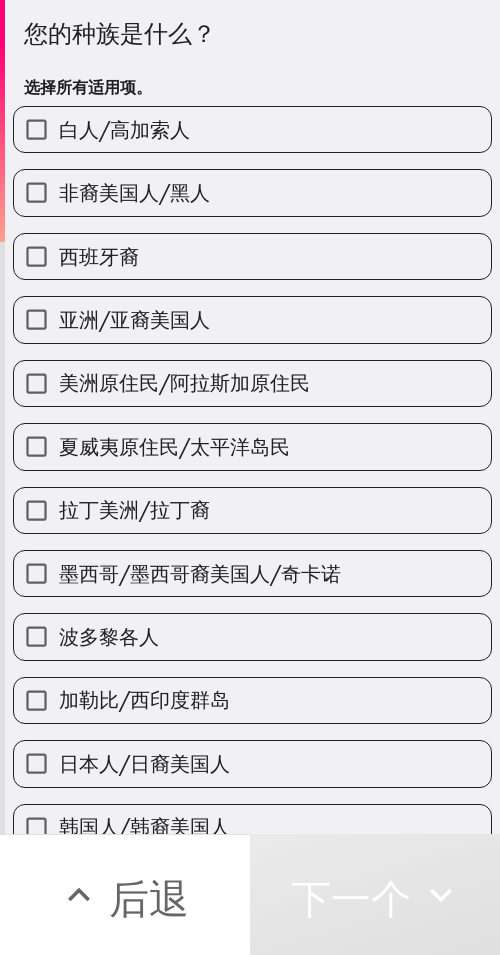 drag, startPoint x: 212, startPoint y: 134, endPoint x: 281, endPoint y: 138, distance: 69.115845 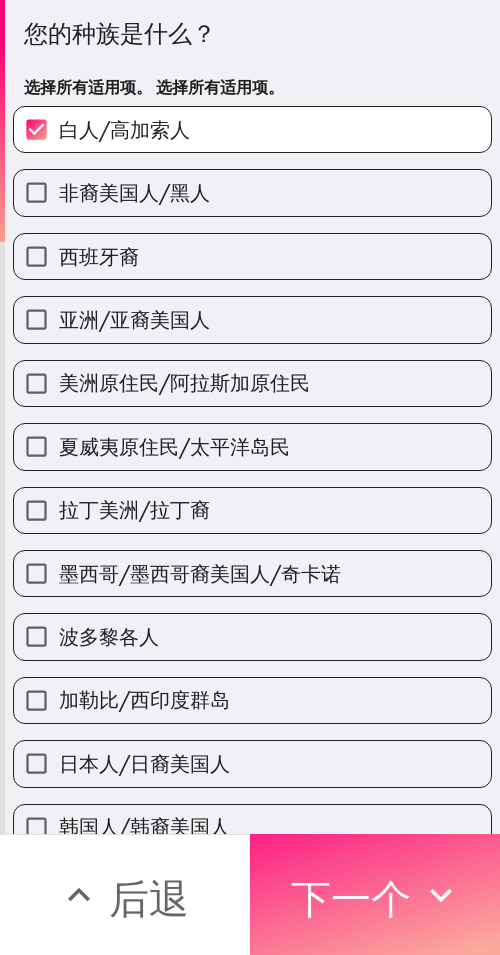 drag, startPoint x: 310, startPoint y: 890, endPoint x: 327, endPoint y: 892, distance: 17.117243 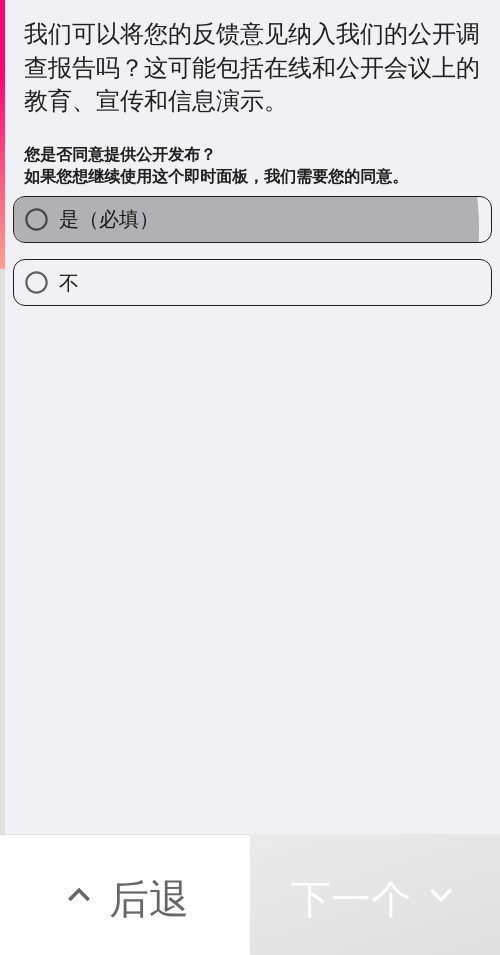 click on "是（必填）" at bounding box center (252, 219) 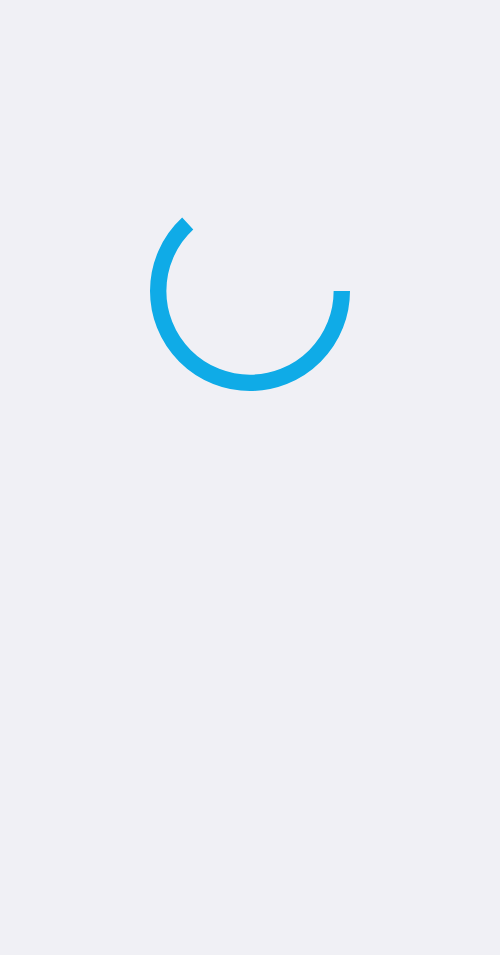 scroll, scrollTop: 0, scrollLeft: 0, axis: both 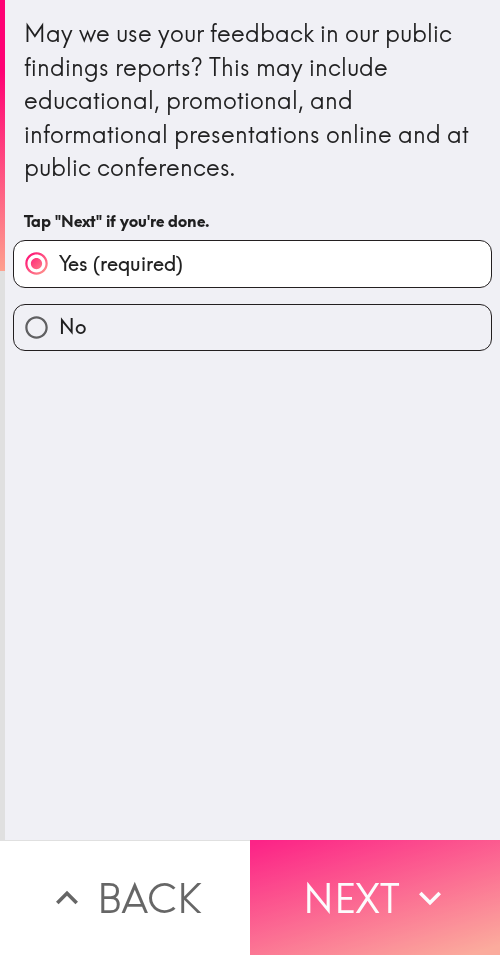 drag, startPoint x: 399, startPoint y: 909, endPoint x: 411, endPoint y: 915, distance: 13.416408 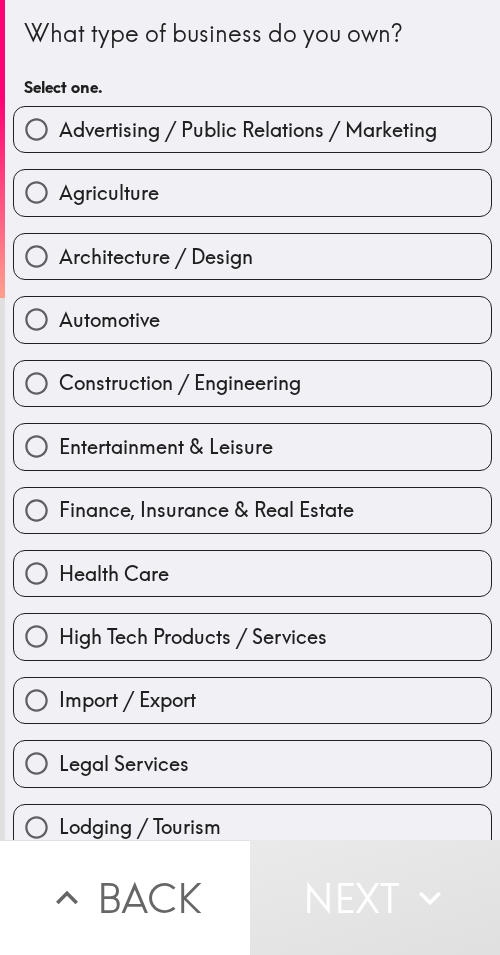 drag, startPoint x: 343, startPoint y: 81, endPoint x: 298, endPoint y: 77, distance: 45.17743 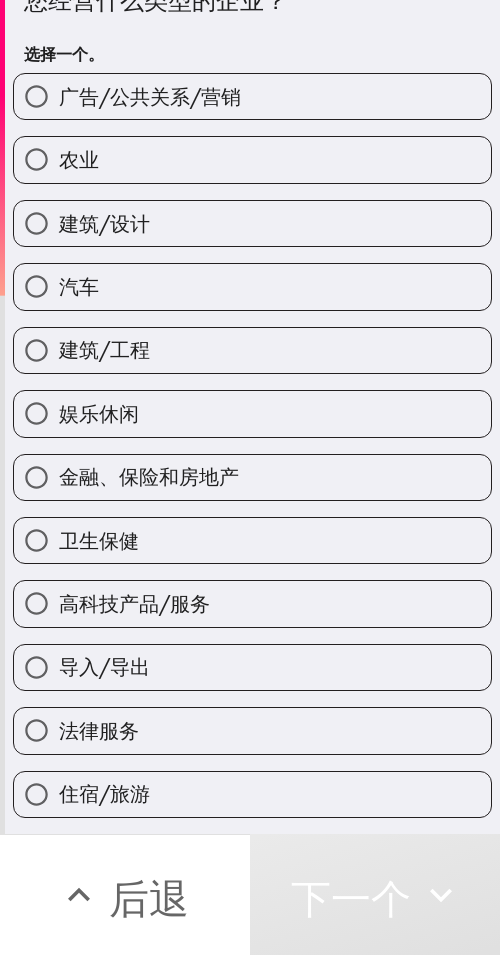 scroll, scrollTop: 100, scrollLeft: 0, axis: vertical 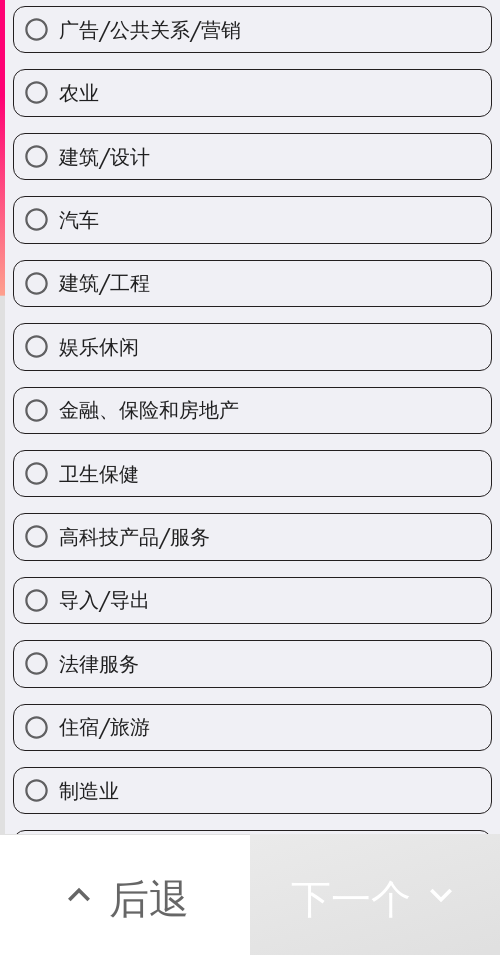 click on "法律服务" at bounding box center (252, 663) 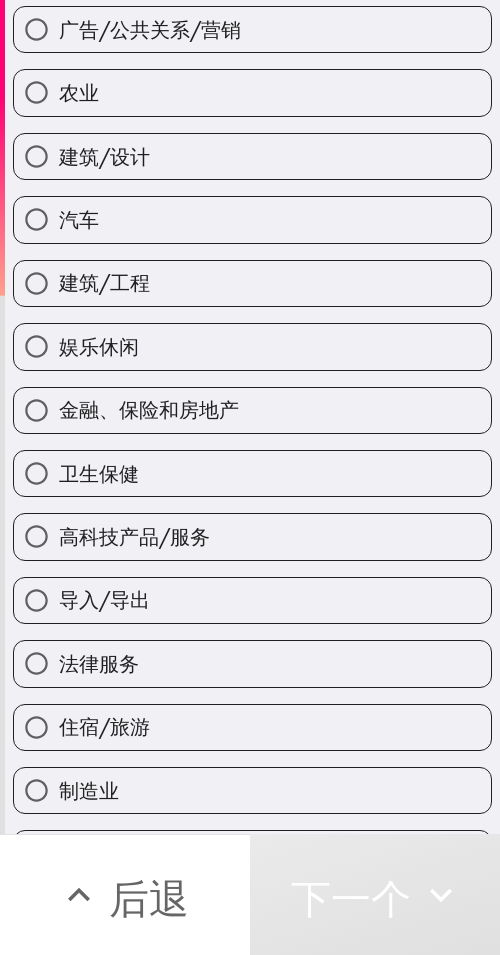 radio on "true" 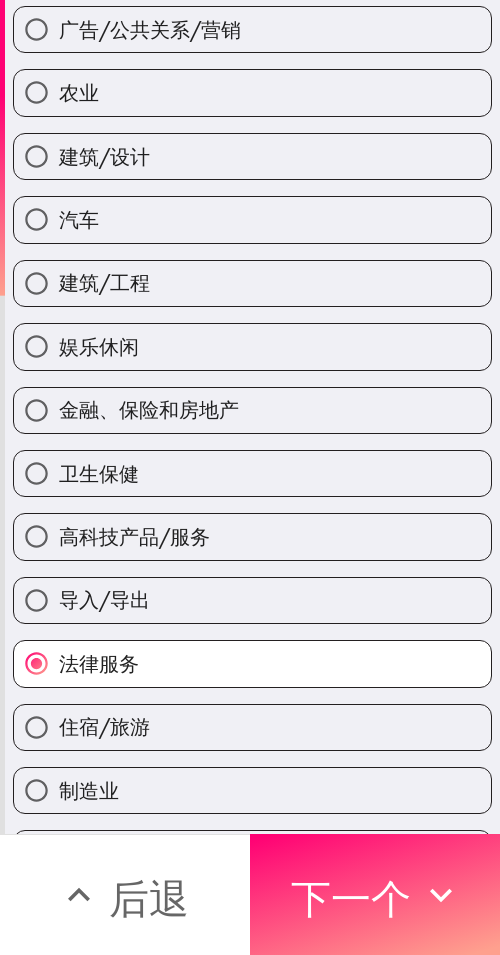 drag, startPoint x: 344, startPoint y: 891, endPoint x: 497, endPoint y: 907, distance: 153.83432 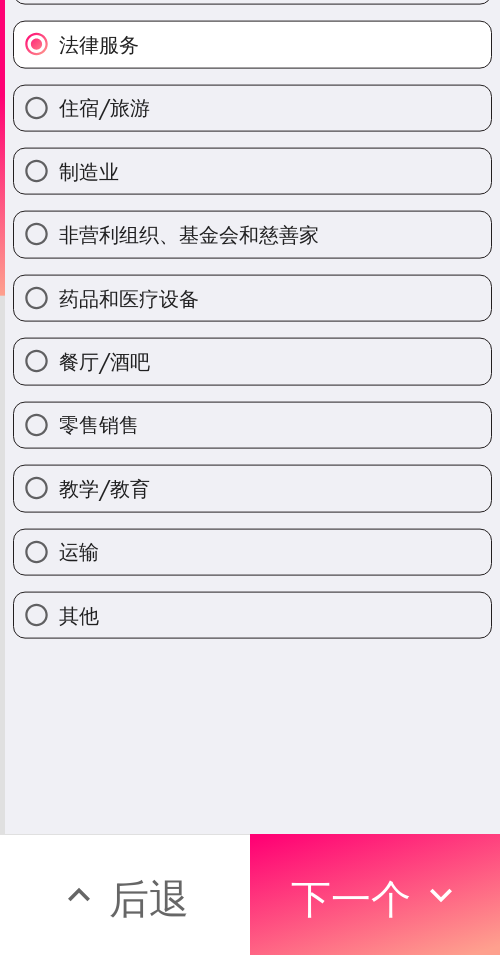 scroll, scrollTop: 0, scrollLeft: 0, axis: both 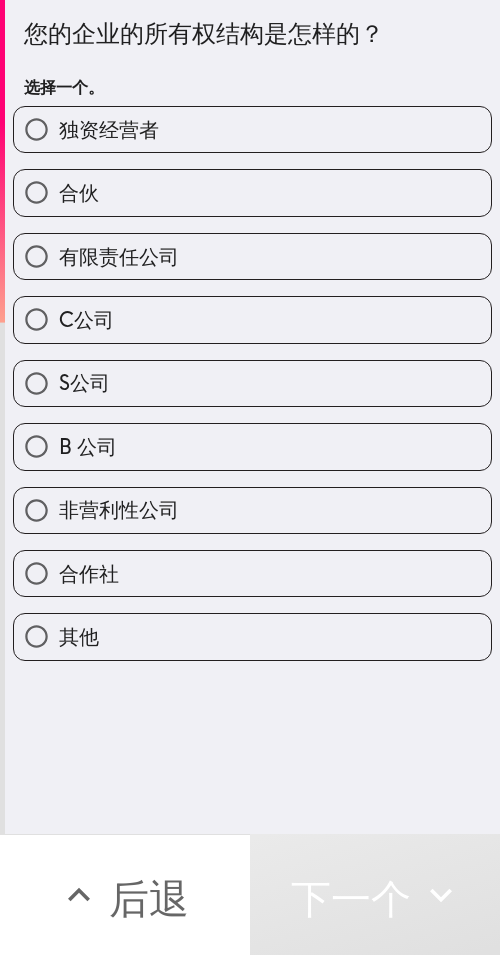 drag, startPoint x: 255, startPoint y: 198, endPoint x: 497, endPoint y: 210, distance: 242.29733 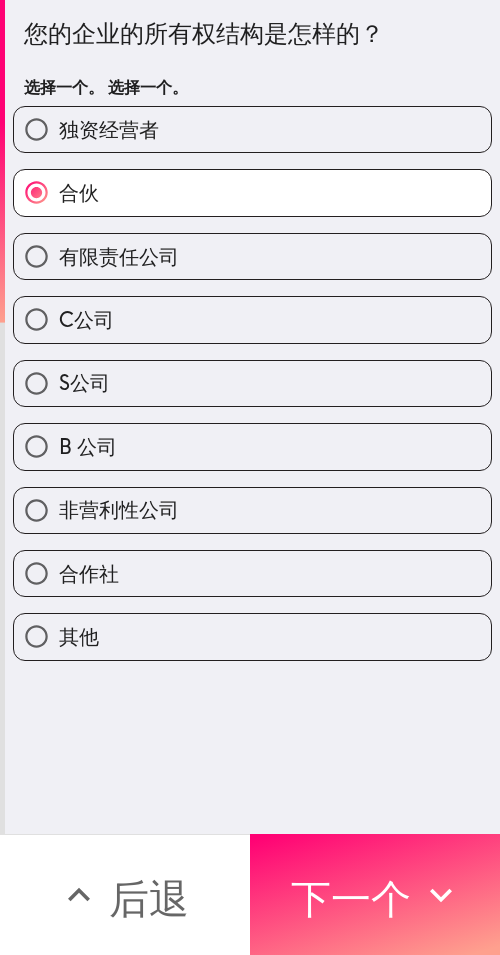 drag, startPoint x: 335, startPoint y: 875, endPoint x: 497, endPoint y: 876, distance: 162.00308 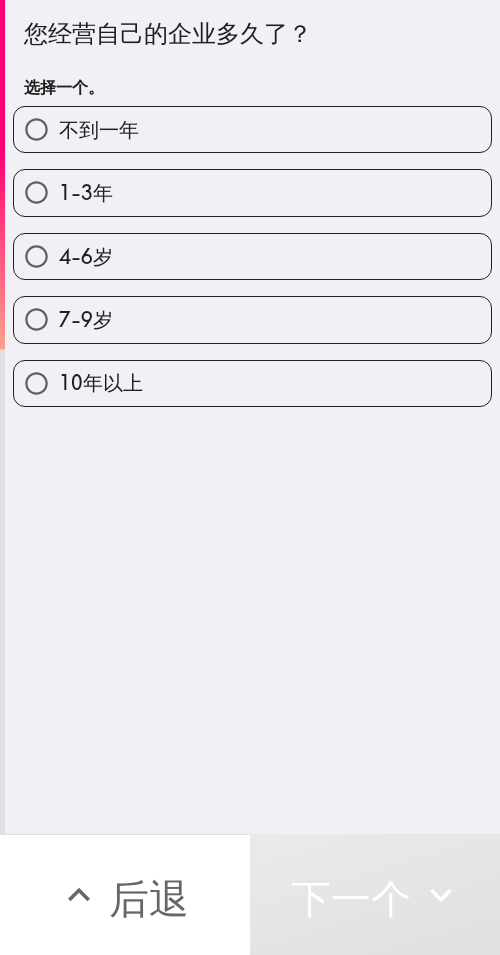 click on "4-6岁" at bounding box center (252, 256) 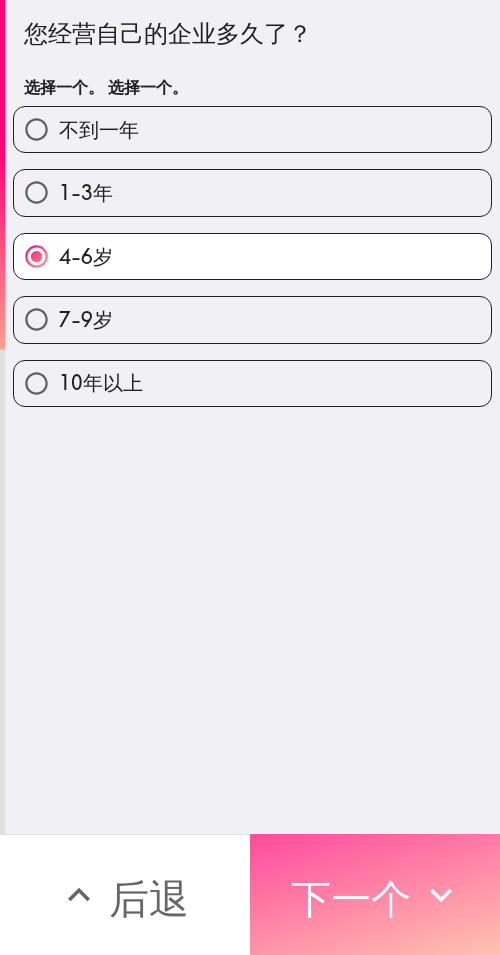 drag, startPoint x: 362, startPoint y: 880, endPoint x: 498, endPoint y: 888, distance: 136.23509 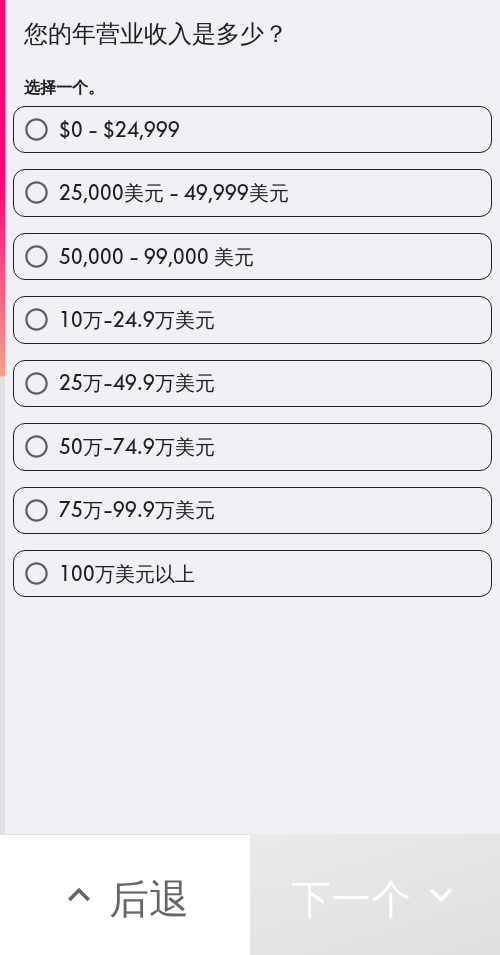 drag, startPoint x: 187, startPoint y: 458, endPoint x: 408, endPoint y: 471, distance: 221.38202 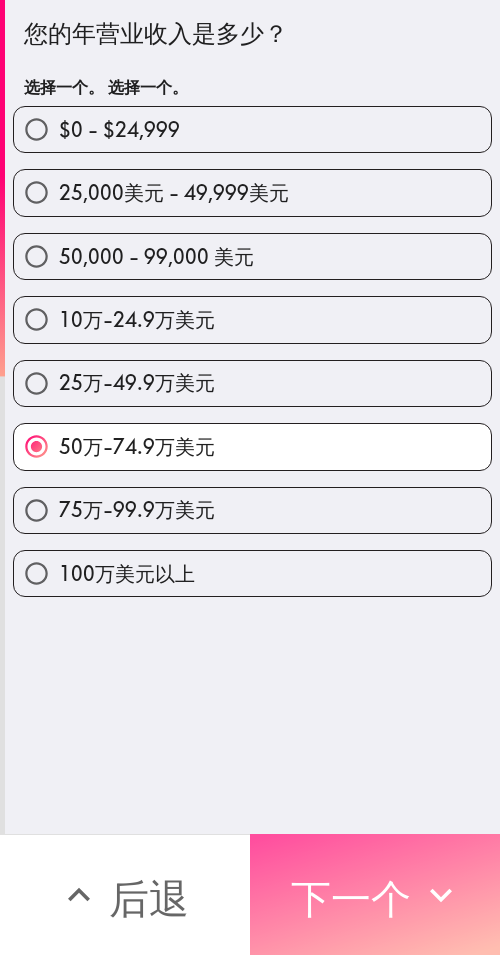 drag, startPoint x: 343, startPoint y: 874, endPoint x: 498, endPoint y: 887, distance: 155.5442 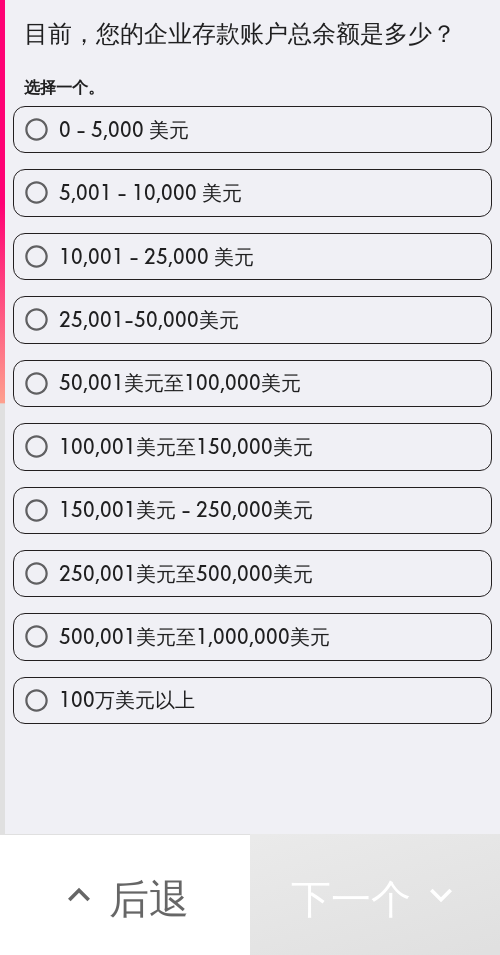 drag, startPoint x: 271, startPoint y: 511, endPoint x: 499, endPoint y: 528, distance: 228.63289 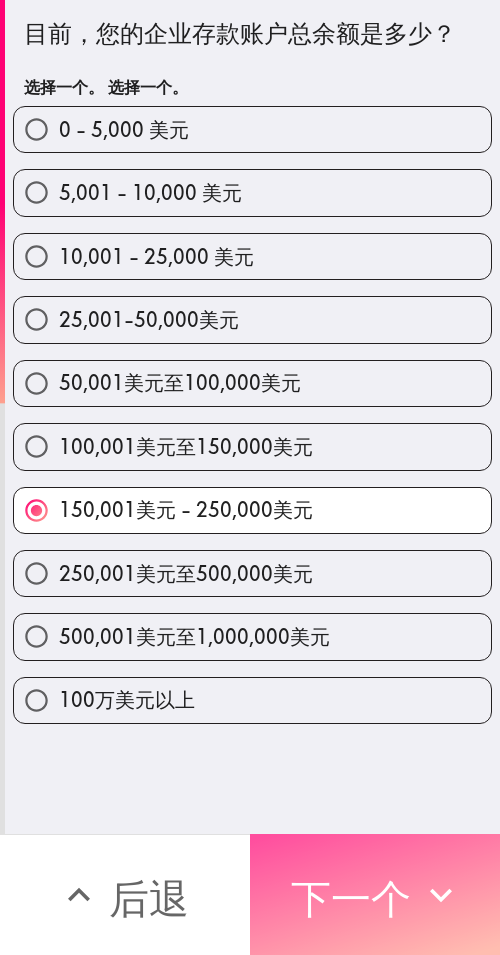 drag, startPoint x: 431, startPoint y: 880, endPoint x: 498, endPoint y: 890, distance: 67.74216 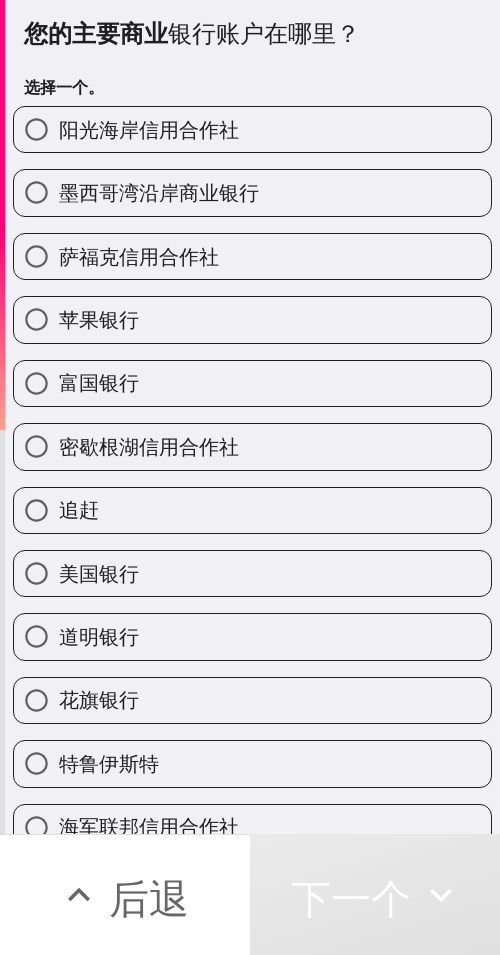 drag, startPoint x: 202, startPoint y: 384, endPoint x: 228, endPoint y: 402, distance: 31.622776 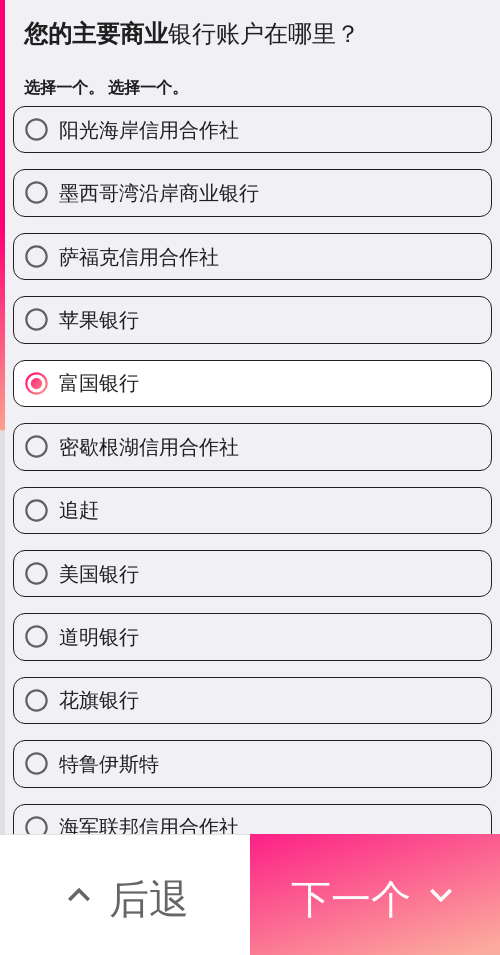 click on "下一个" at bounding box center [351, 898] 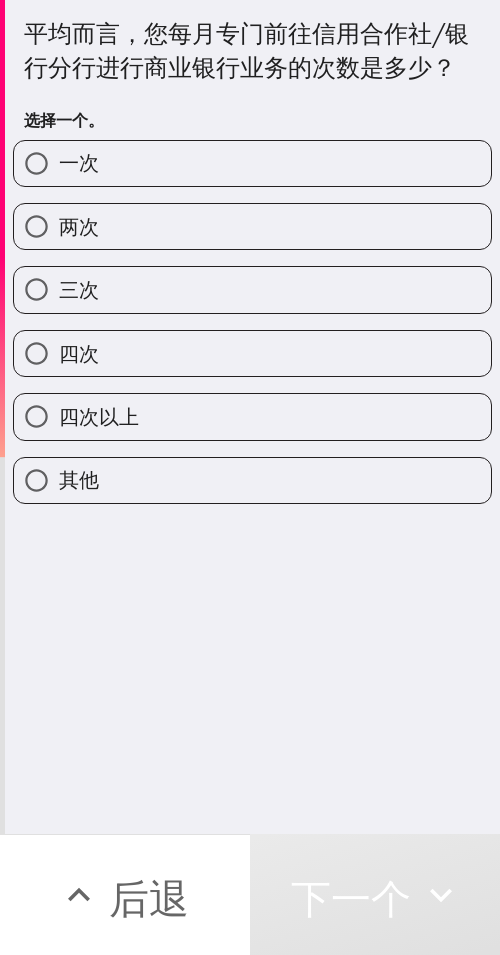 drag, startPoint x: 120, startPoint y: 318, endPoint x: 499, endPoint y: 406, distance: 389.08224 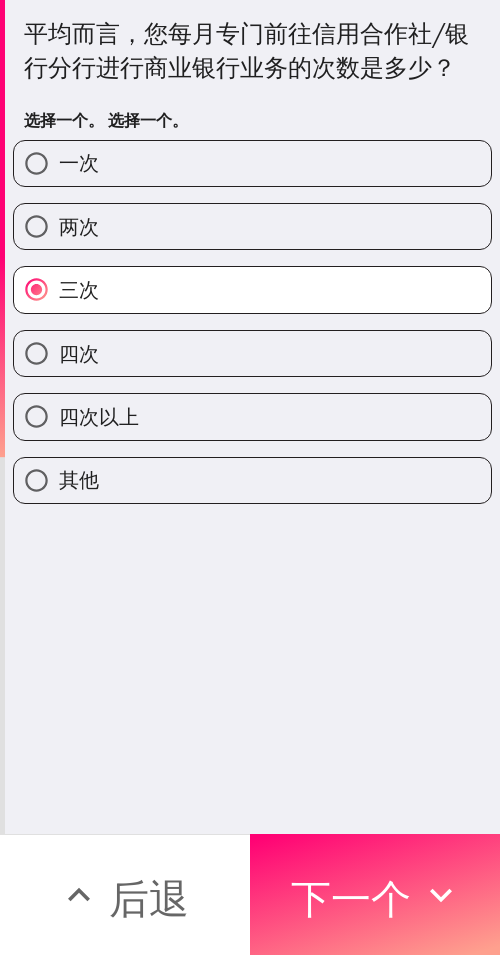 drag, startPoint x: 278, startPoint y: 882, endPoint x: 495, endPoint y: 886, distance: 217.03687 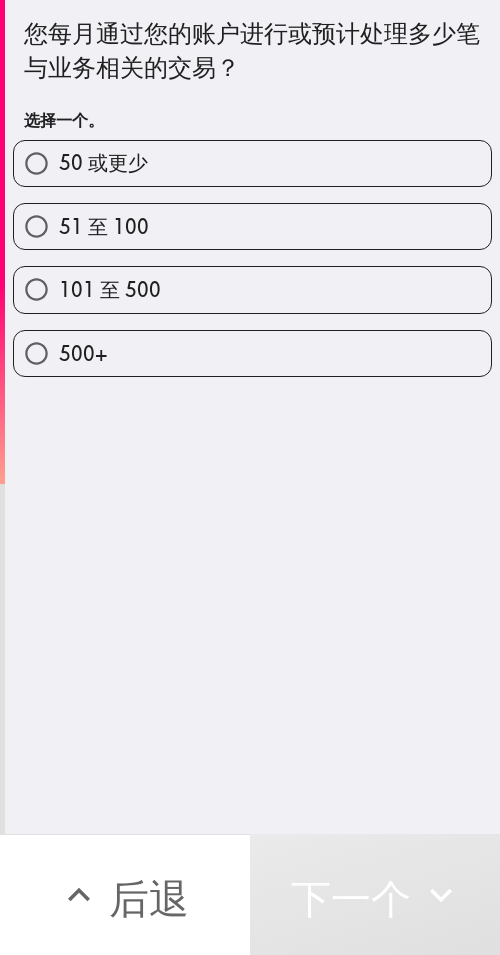 drag, startPoint x: 221, startPoint y: 291, endPoint x: 498, endPoint y: 306, distance: 277.40585 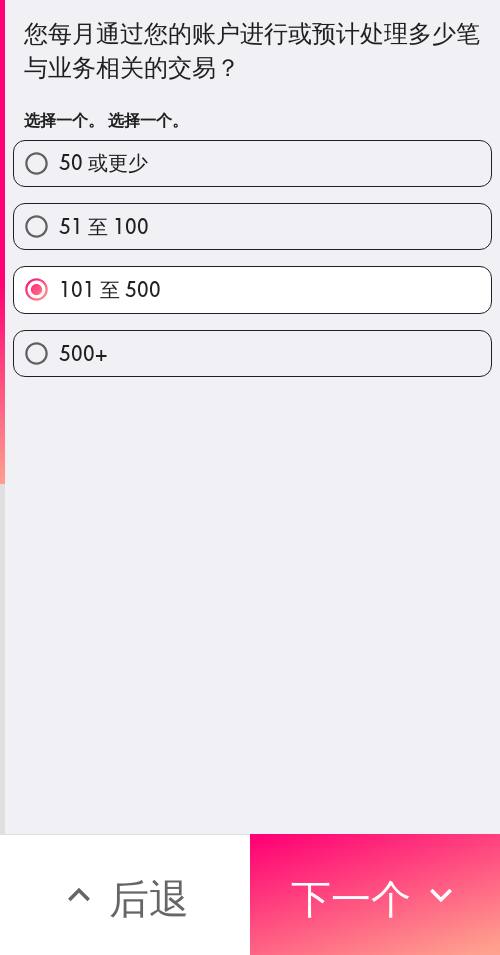drag, startPoint x: 265, startPoint y: 897, endPoint x: 497, endPoint y: 899, distance: 232.00862 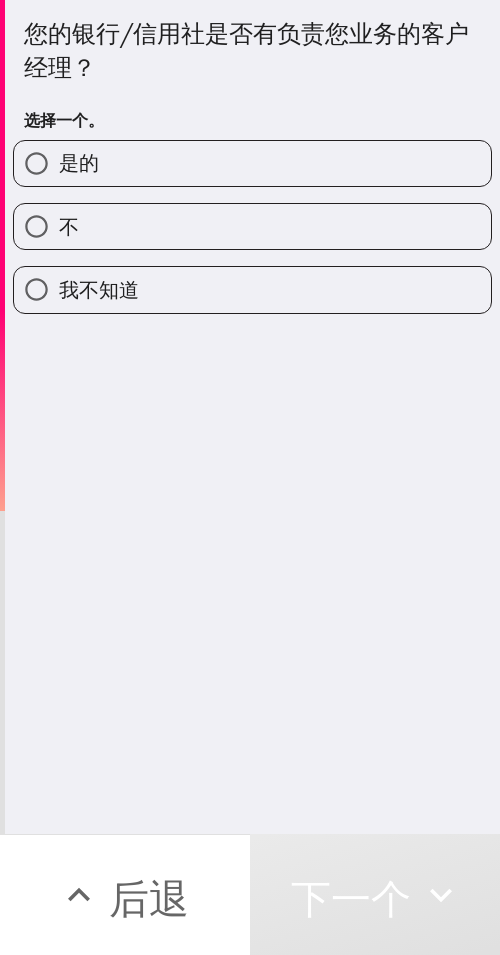 drag, startPoint x: 143, startPoint y: 175, endPoint x: 367, endPoint y: 153, distance: 225.07776 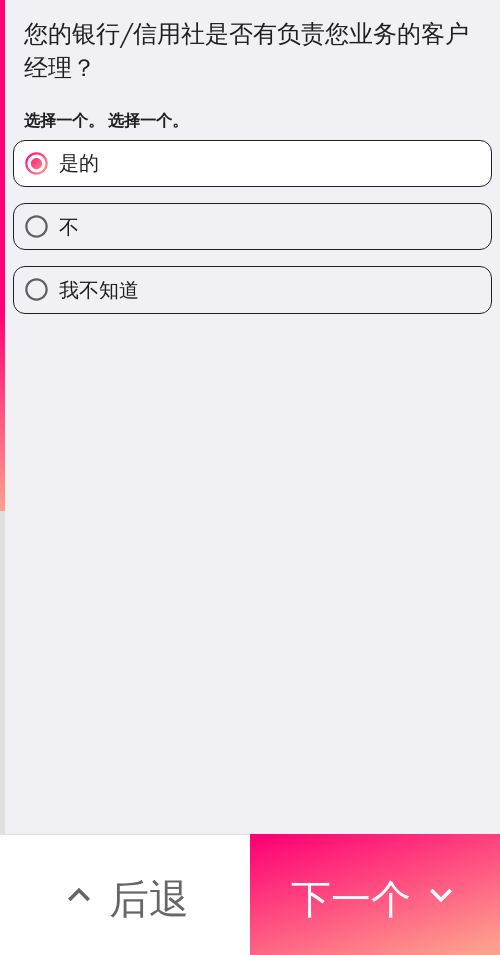 drag, startPoint x: 403, startPoint y: 876, endPoint x: 499, endPoint y: 892, distance: 97.3242 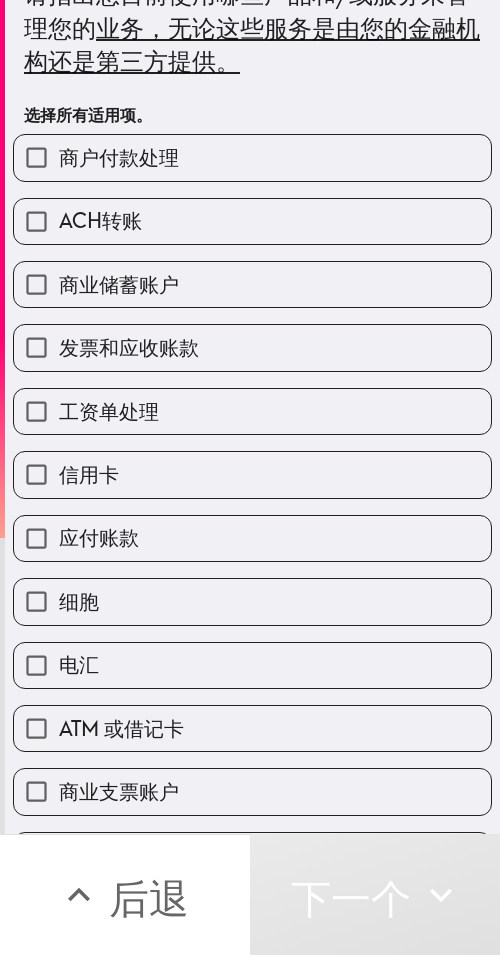 scroll, scrollTop: 300, scrollLeft: 0, axis: vertical 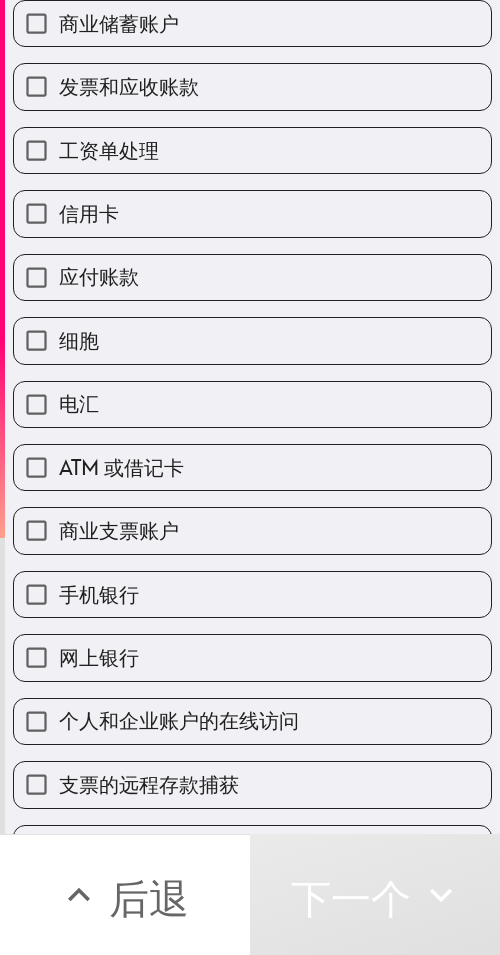 click on "ATM 或借记卡" at bounding box center [252, 467] 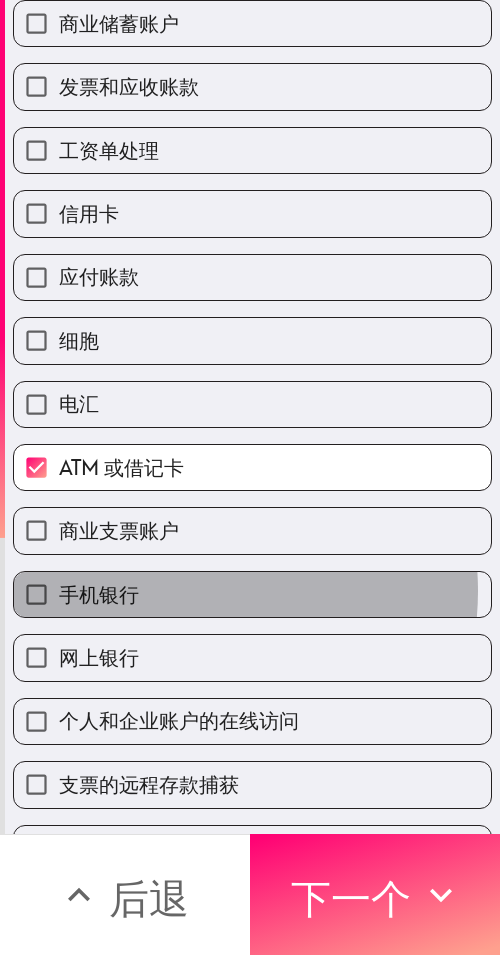 drag, startPoint x: 172, startPoint y: 590, endPoint x: 155, endPoint y: 650, distance: 62.361847 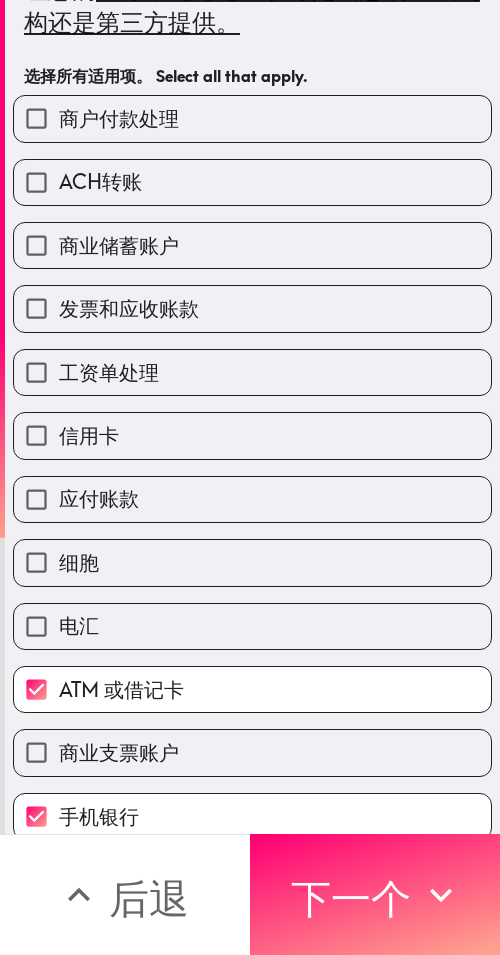 scroll, scrollTop: 0, scrollLeft: 0, axis: both 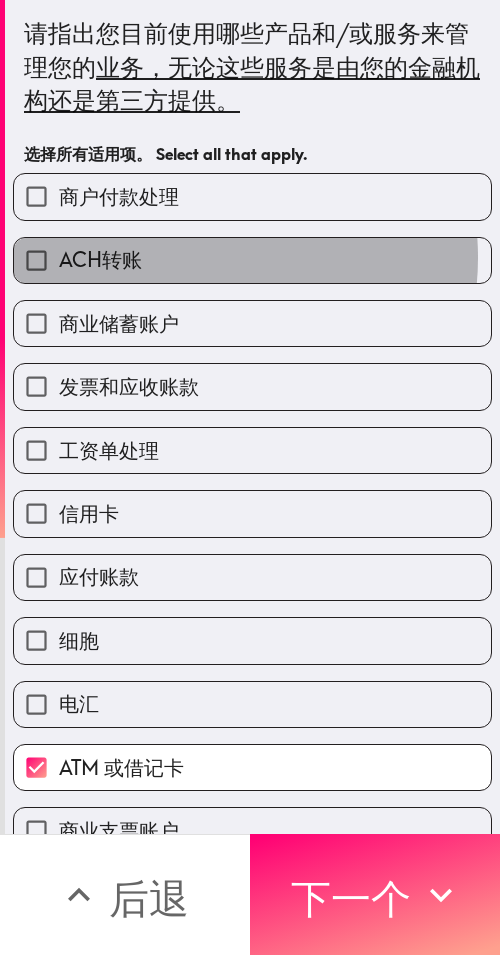 click on "ACH转账" at bounding box center (252, 260) 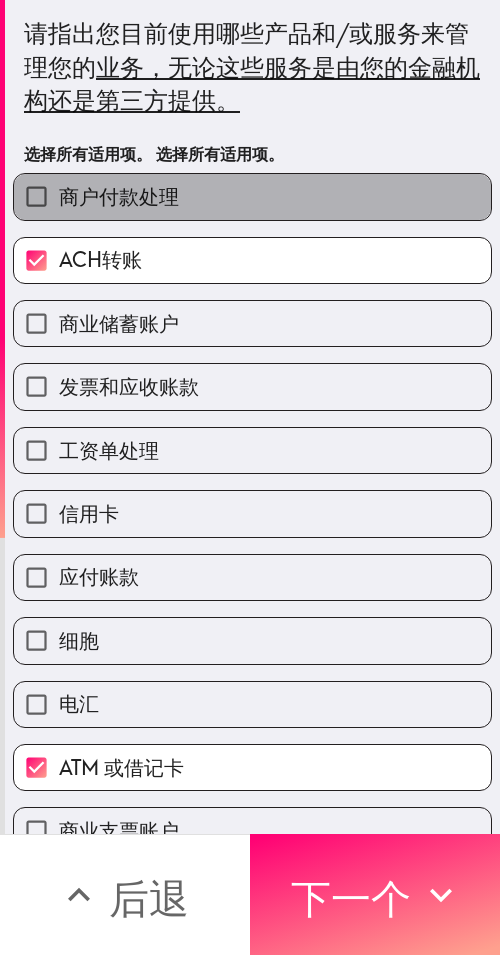 click on "商户付款处理" at bounding box center [252, 196] 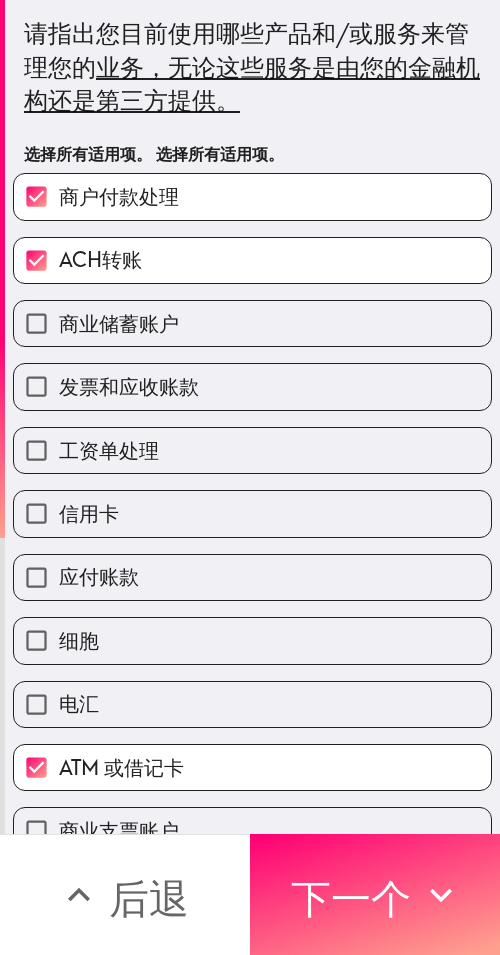 drag, startPoint x: 383, startPoint y: 873, endPoint x: 499, endPoint y: 884, distance: 116.520386 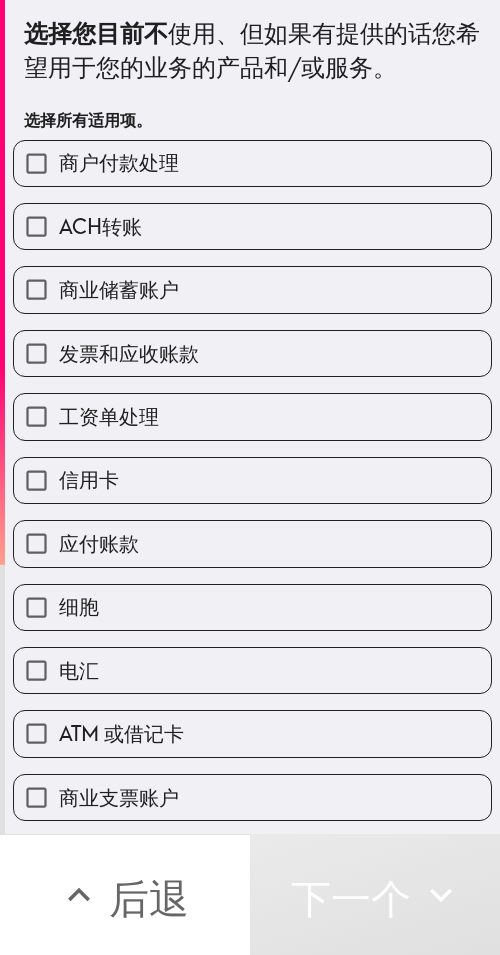 click on "工资单处理" at bounding box center (252, 416) 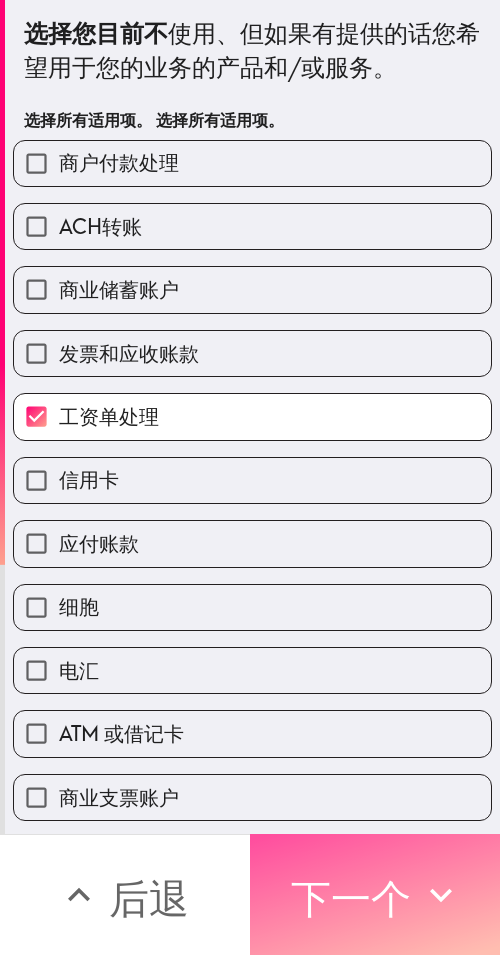 drag, startPoint x: 268, startPoint y: 878, endPoint x: 496, endPoint y: 882, distance: 228.03508 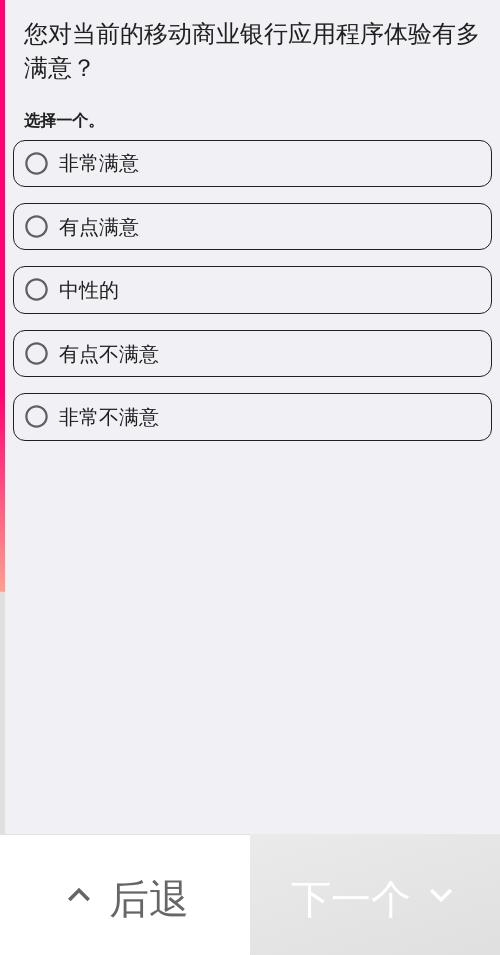 click on "有点满意" at bounding box center [252, 226] 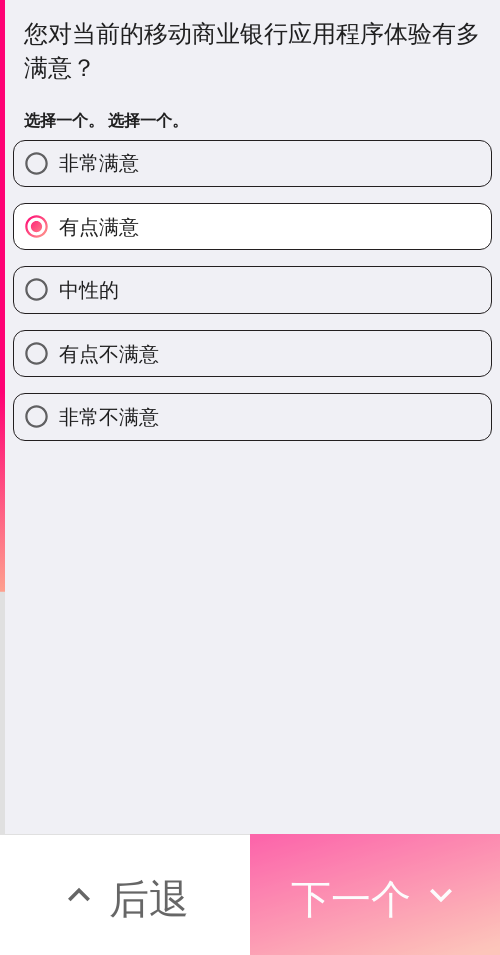 click on "下一个" at bounding box center [351, 895] 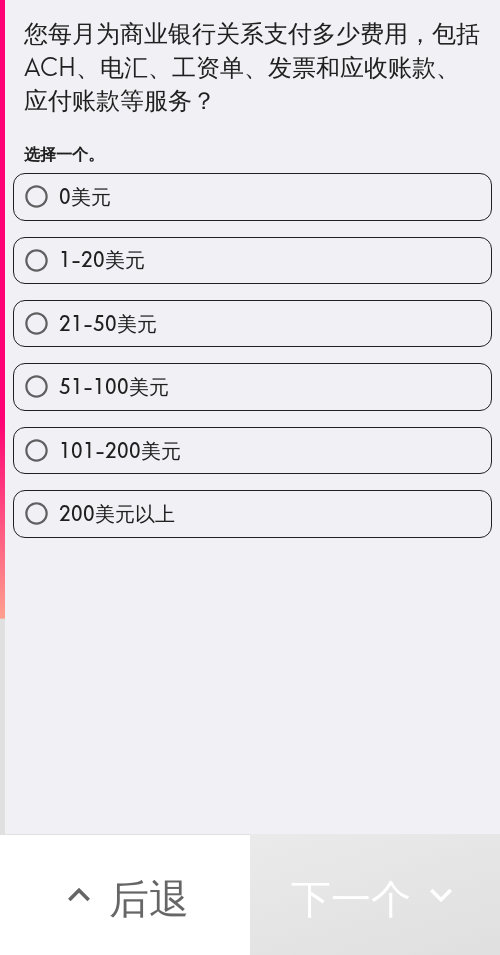 drag, startPoint x: 207, startPoint y: 254, endPoint x: 258, endPoint y: 258, distance: 51.156624 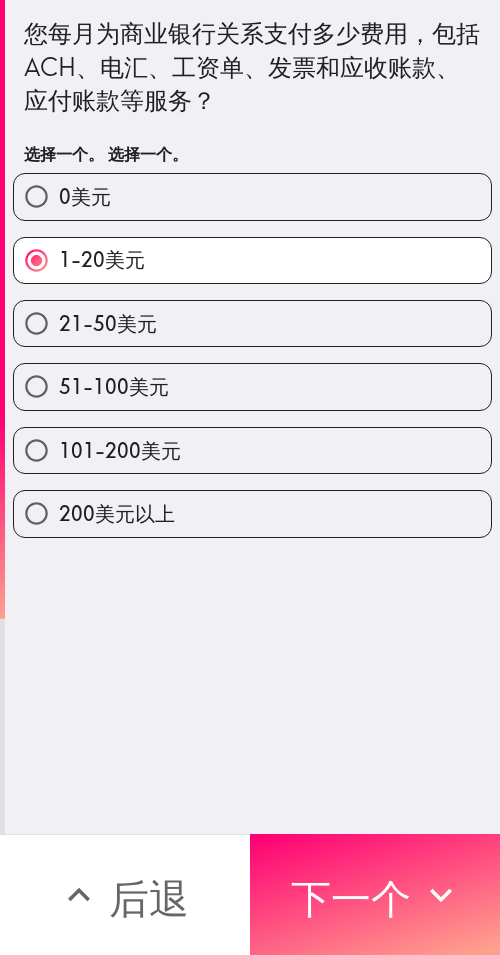 drag, startPoint x: 285, startPoint y: 890, endPoint x: 495, endPoint y: 891, distance: 210.00238 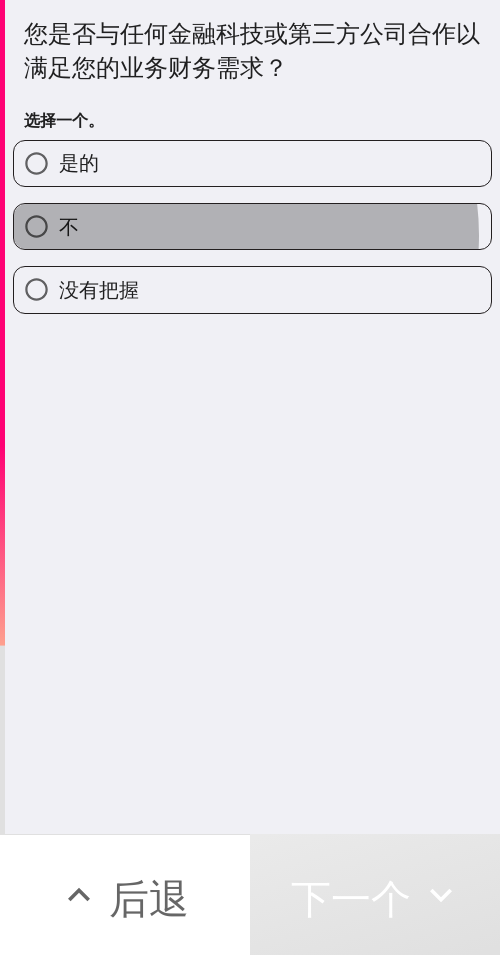 drag, startPoint x: 214, startPoint y: 235, endPoint x: 495, endPoint y: 229, distance: 281.06406 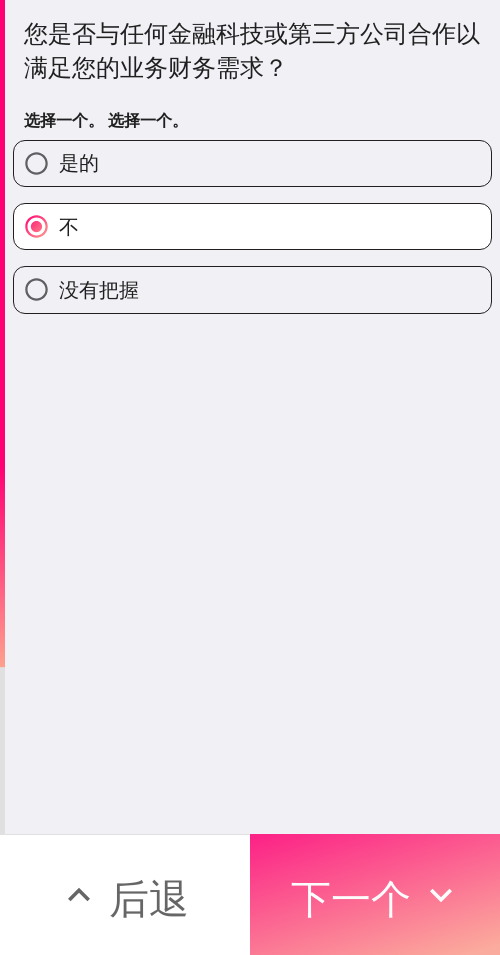 click on "下一个" at bounding box center (351, 898) 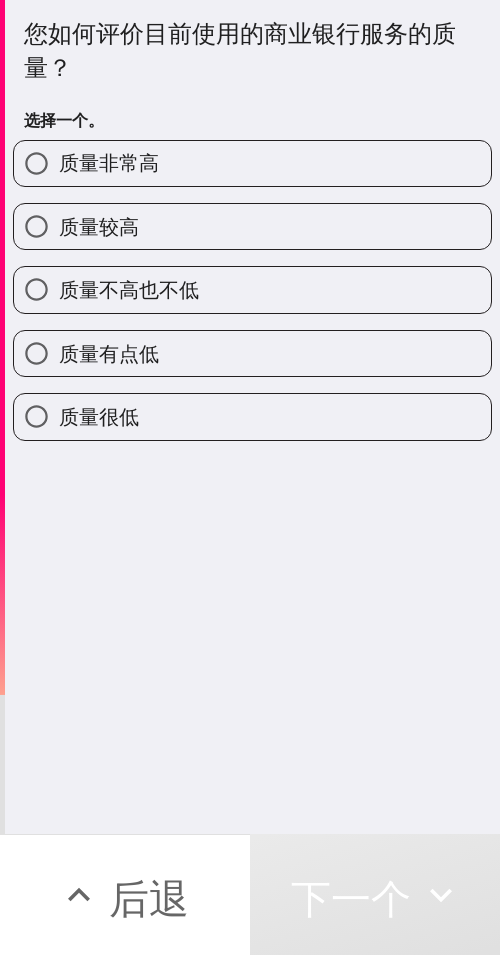 drag, startPoint x: 257, startPoint y: 223, endPoint x: 435, endPoint y: 257, distance: 181.2181 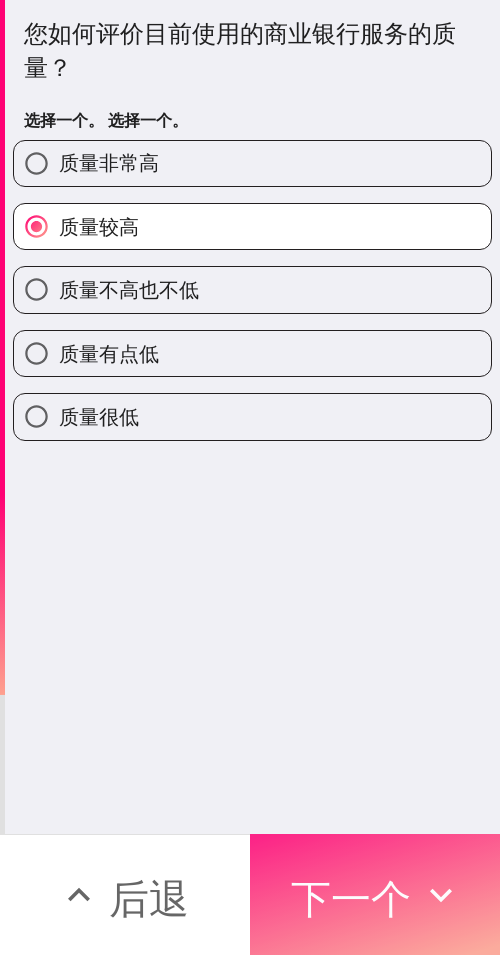 drag, startPoint x: 282, startPoint y: 878, endPoint x: 403, endPoint y: 880, distance: 121.016525 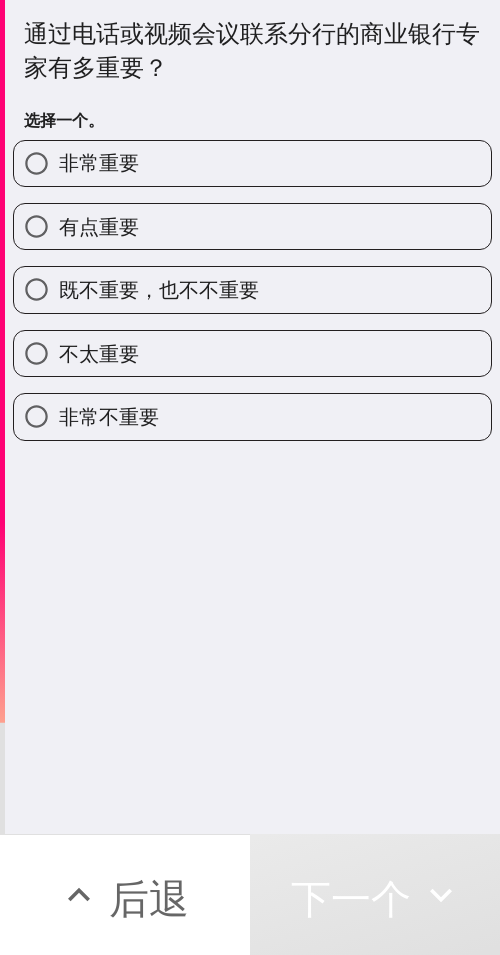 drag, startPoint x: 193, startPoint y: 202, endPoint x: 456, endPoint y: 244, distance: 266.3325 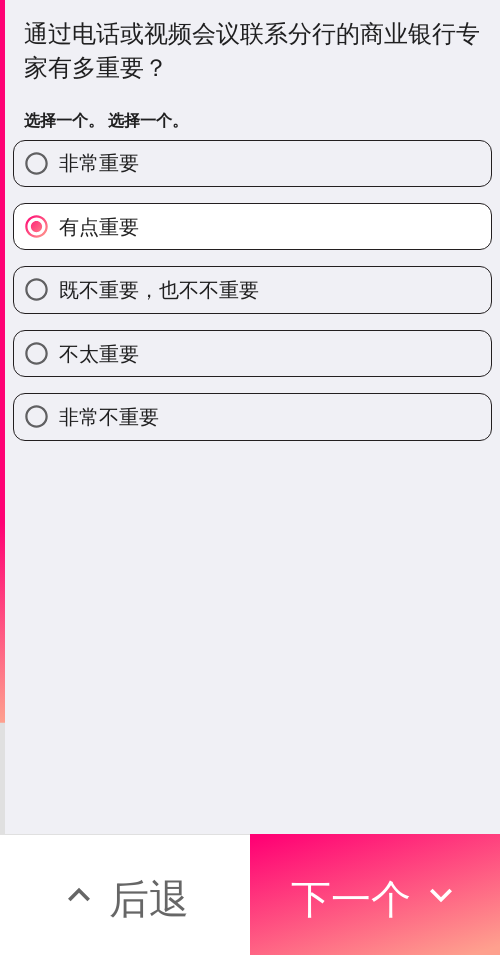 drag, startPoint x: 361, startPoint y: 882, endPoint x: 499, endPoint y: 886, distance: 138.05795 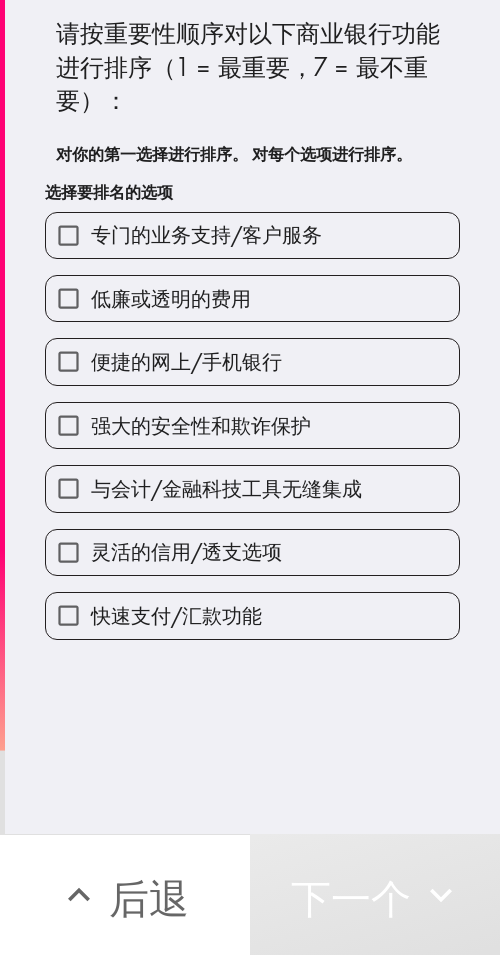 click on "强大的安全性和欺诈保护" at bounding box center (252, 425) 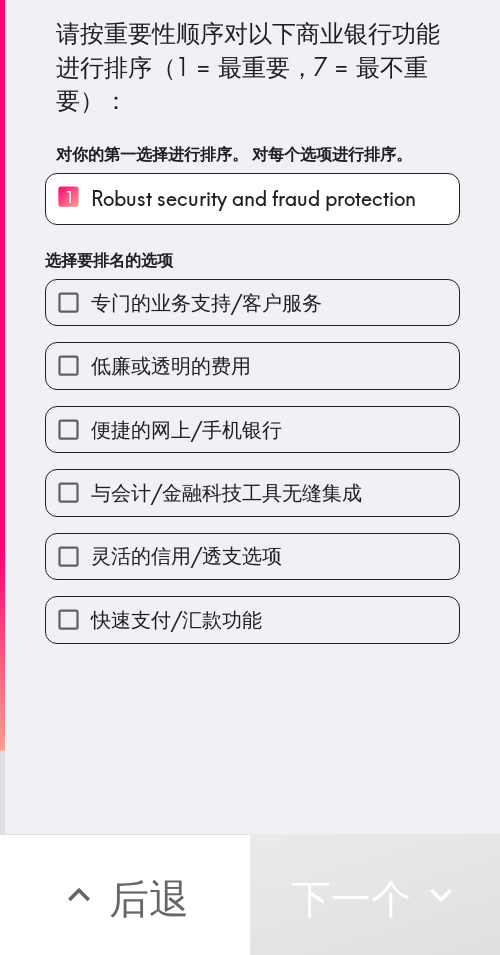 click on "低廉或透明的费用" at bounding box center (252, 365) 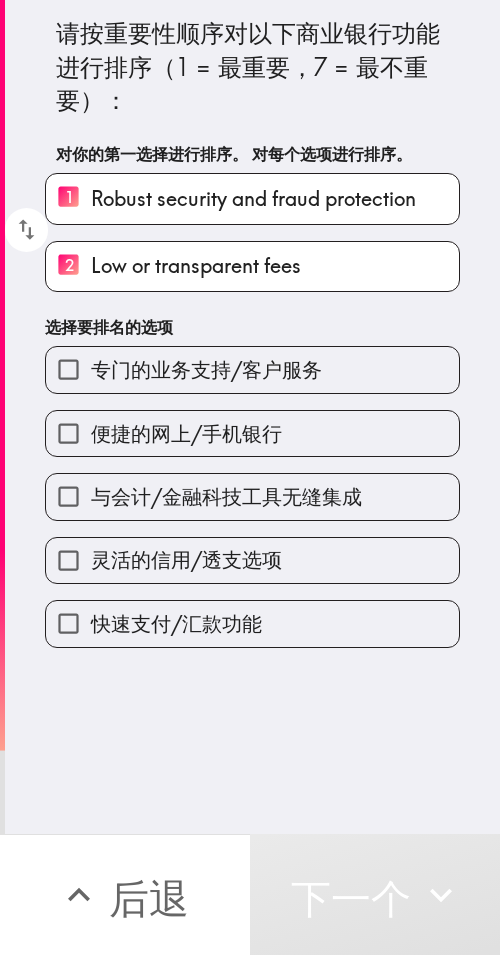 click on "便捷的网上/手机银行" at bounding box center (252, 433) 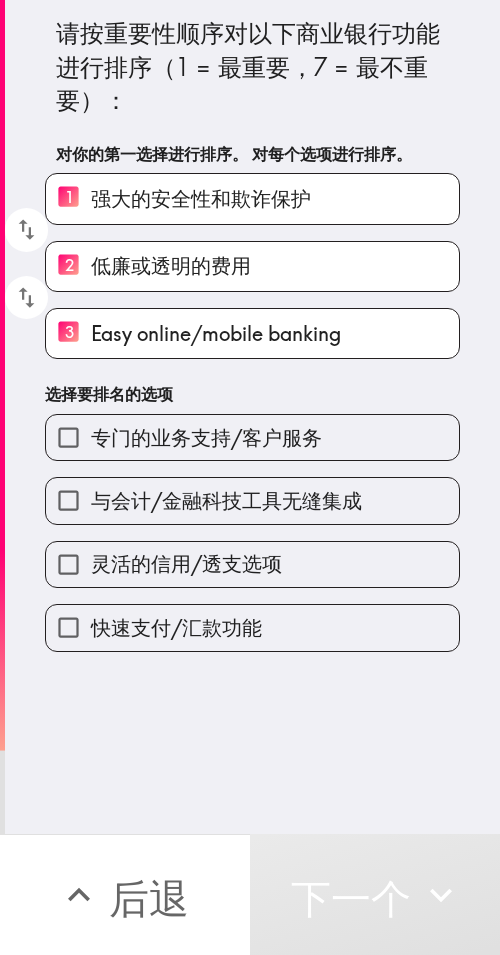 click on "灵活的信用/透支选项" at bounding box center (244, 556) 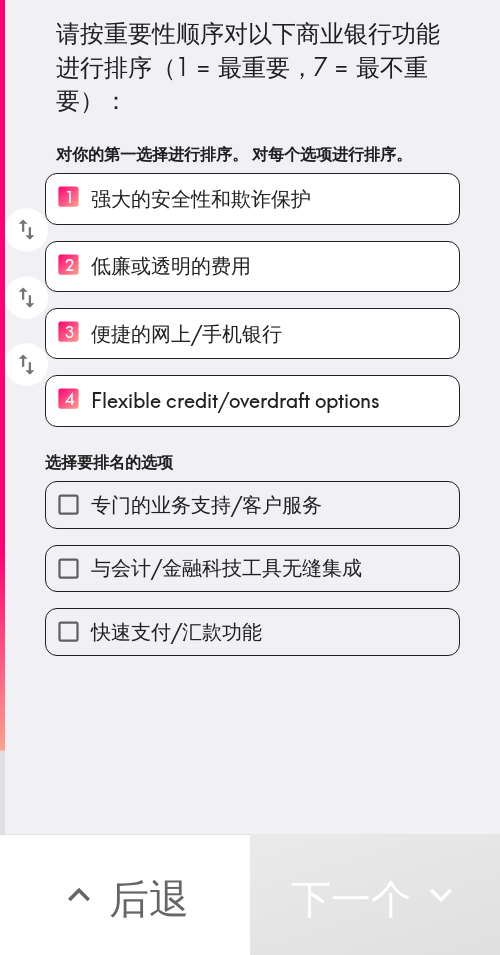 click on "快速支付/汇款功能" at bounding box center (176, 631) 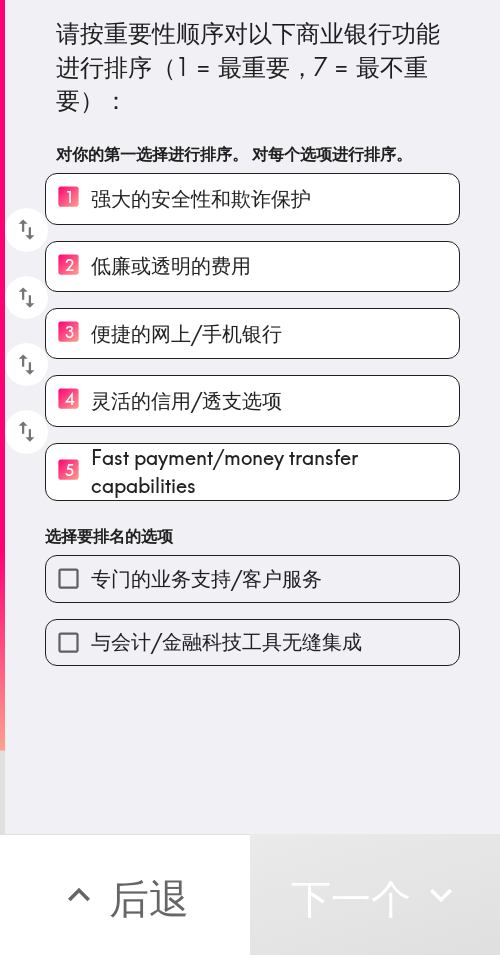click on "与会计/金融科技工具无缝集成" at bounding box center [226, 641] 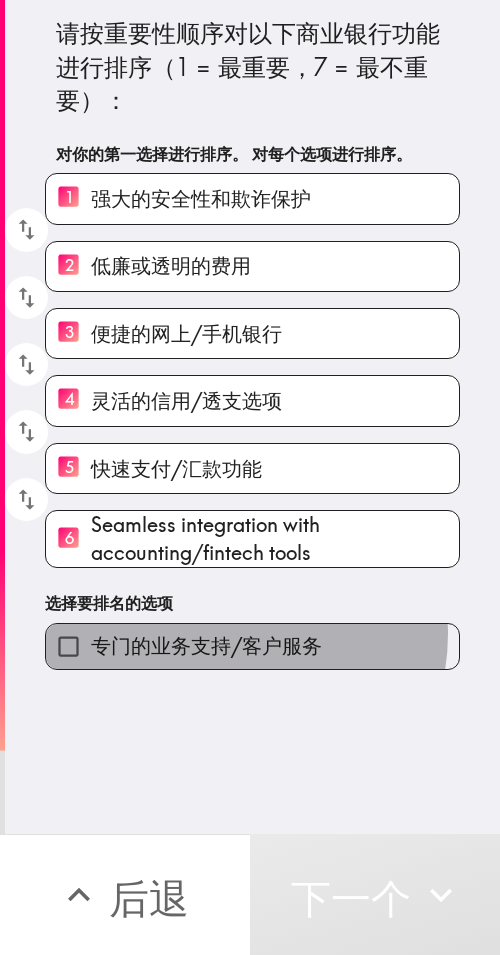 click on "专门的业务支持/客户服务" at bounding box center (206, 645) 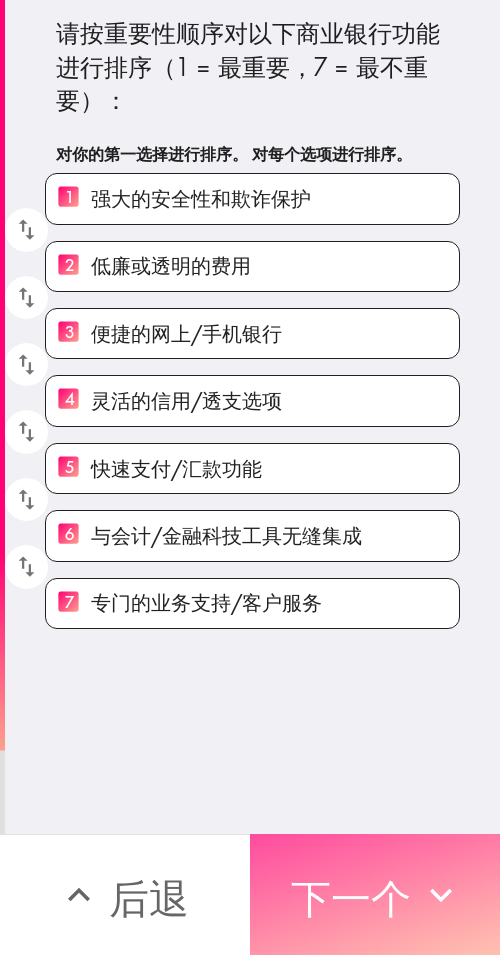 drag, startPoint x: 317, startPoint y: 877, endPoint x: 496, endPoint y: 883, distance: 179.10052 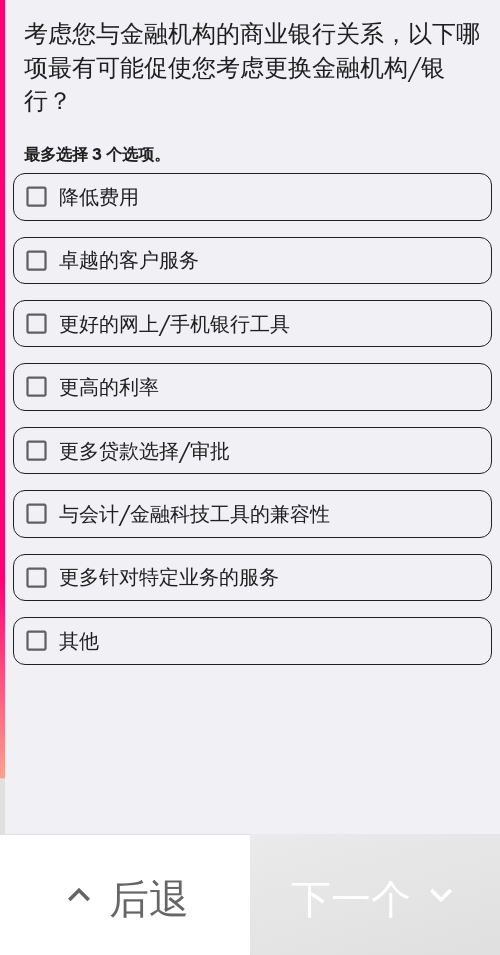 click on "更高的利率" at bounding box center (244, 378) 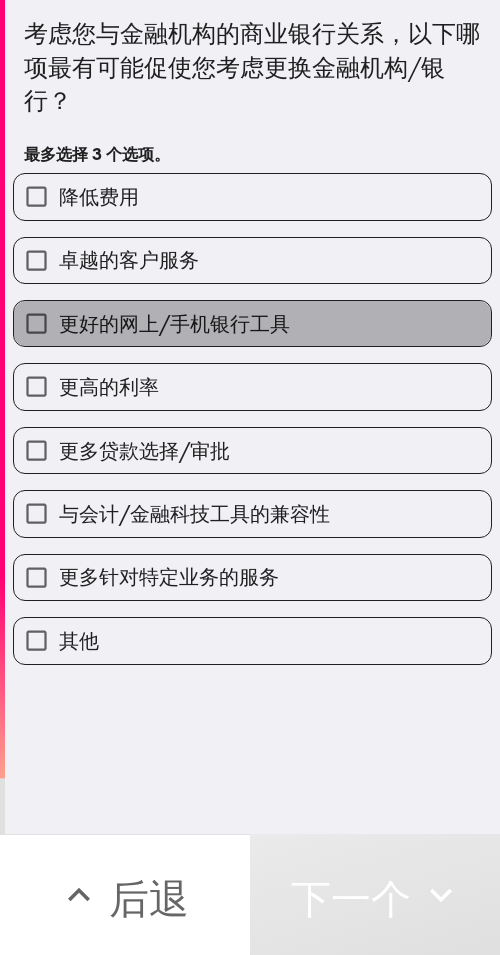 drag, startPoint x: 277, startPoint y: 329, endPoint x: 253, endPoint y: 410, distance: 84.48077 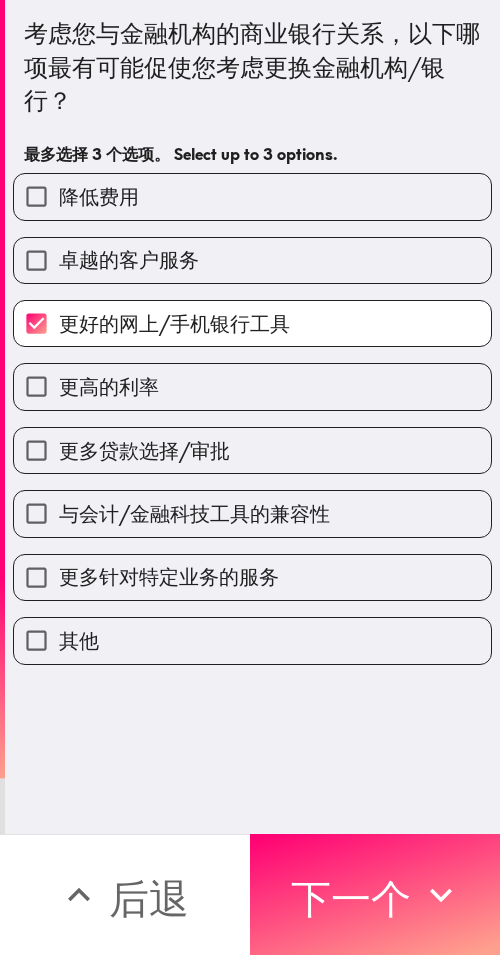 click on "更多贷款选择/审批" at bounding box center [244, 442] 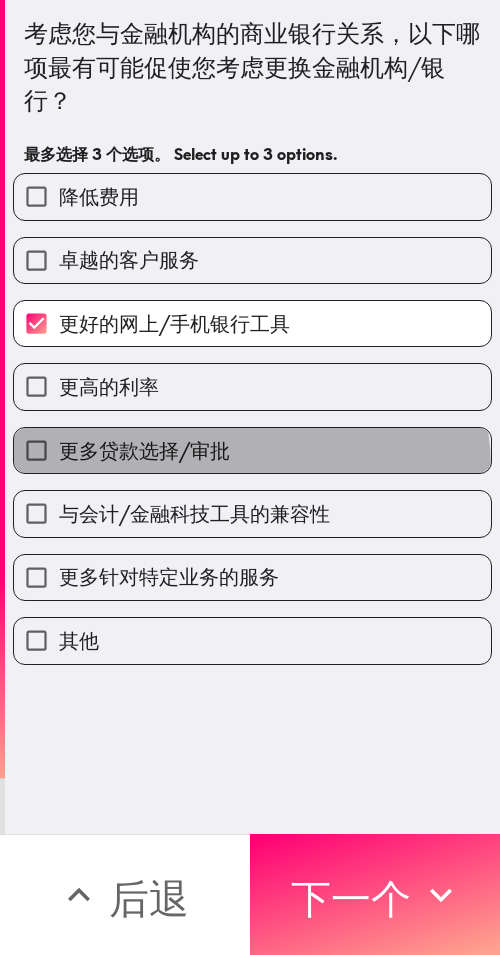 click on "更多贷款选择/审批" at bounding box center [252, 450] 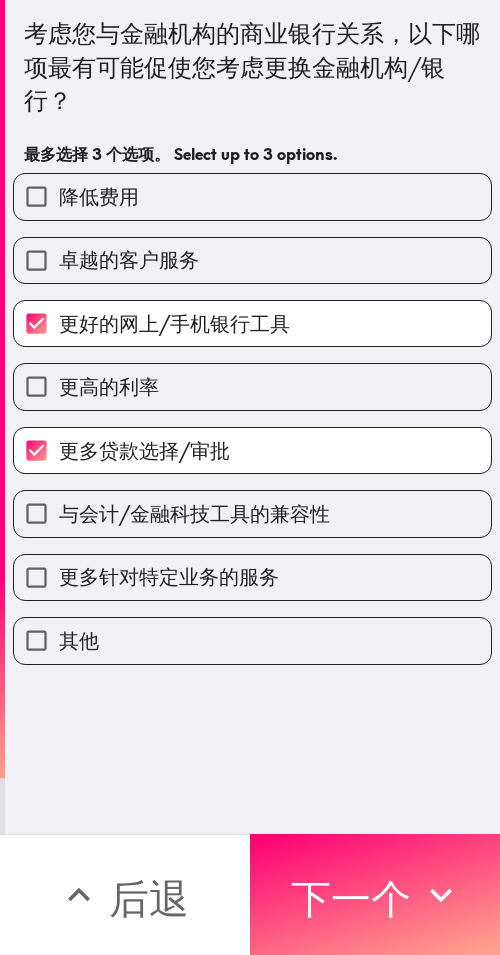 click on "更多贷款选择/审批" at bounding box center [244, 442] 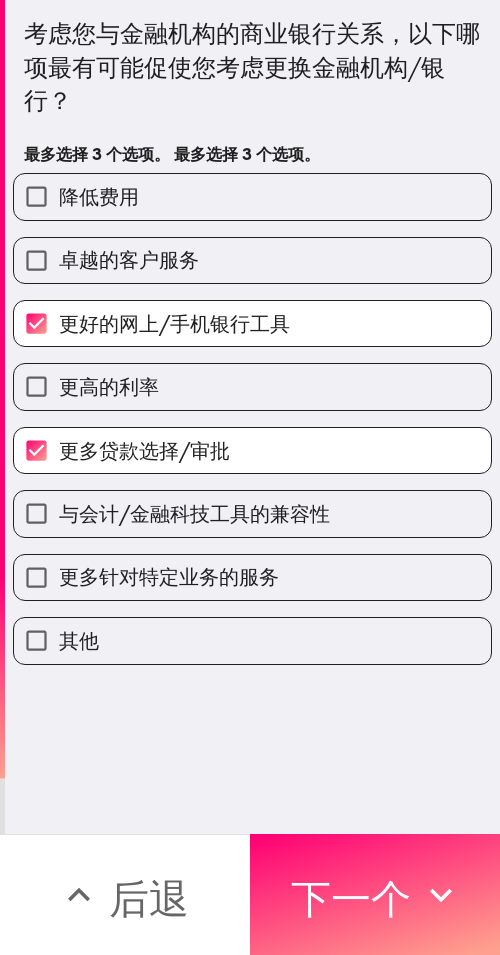 drag, startPoint x: 363, startPoint y: 386, endPoint x: 498, endPoint y: 413, distance: 137.67352 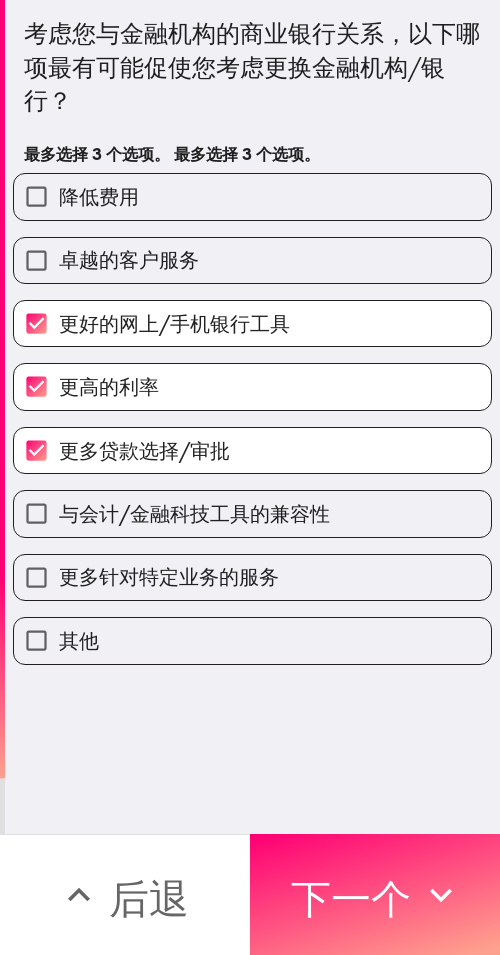 drag, startPoint x: 365, startPoint y: 880, endPoint x: 406, endPoint y: 887, distance: 41.59327 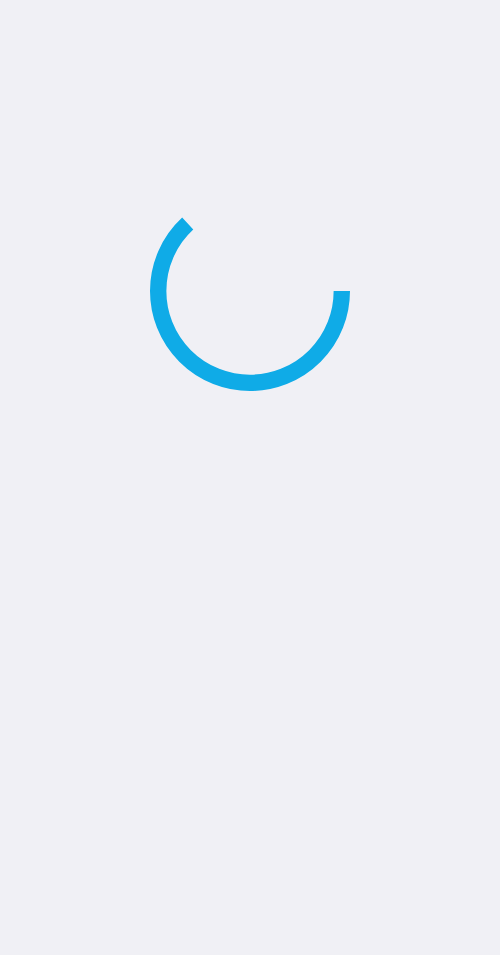 scroll, scrollTop: 0, scrollLeft: 0, axis: both 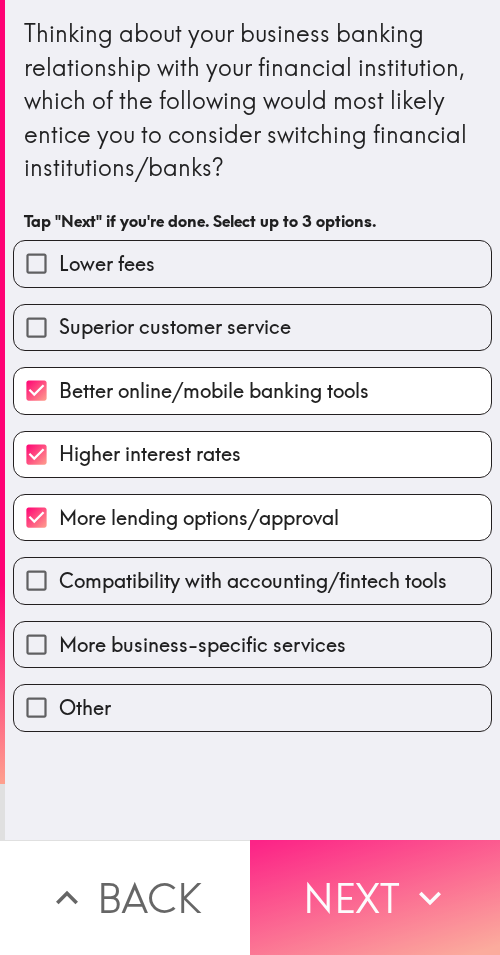 click on "Next" at bounding box center (375, 897) 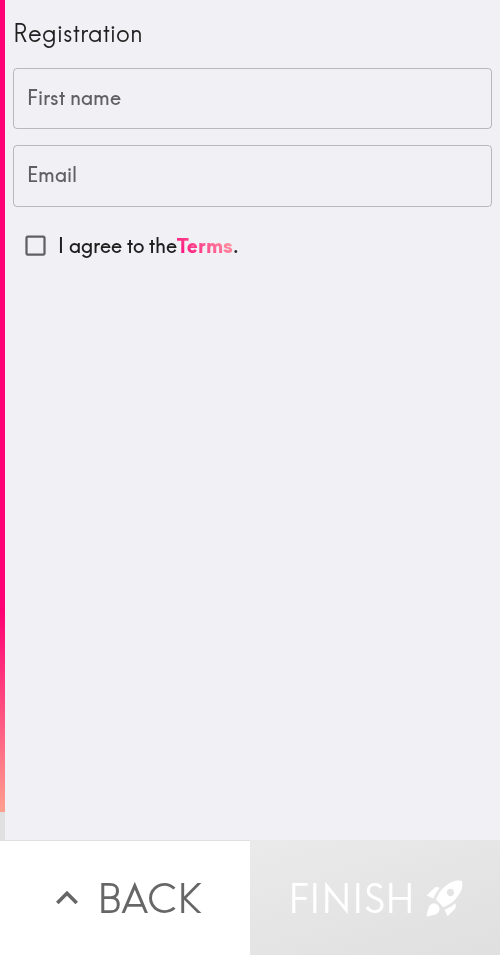 click on "First name" at bounding box center [252, 99] 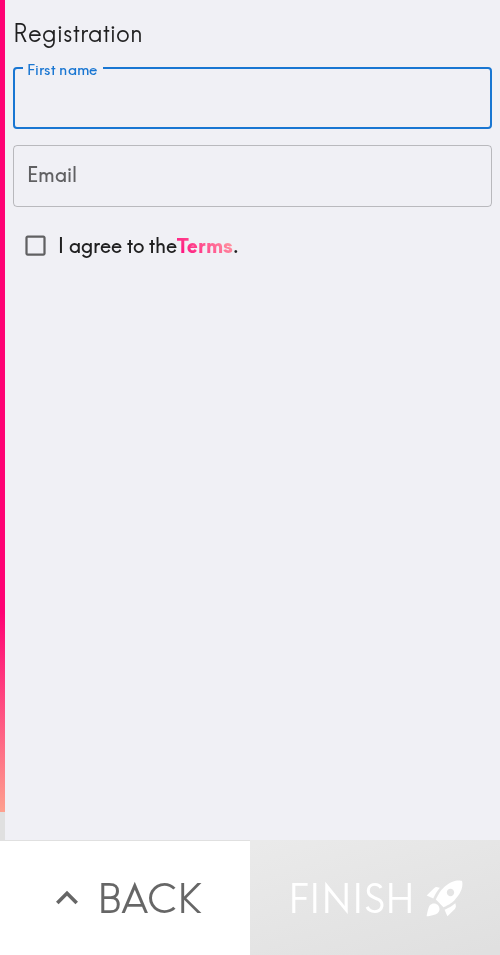 paste on "Brian" 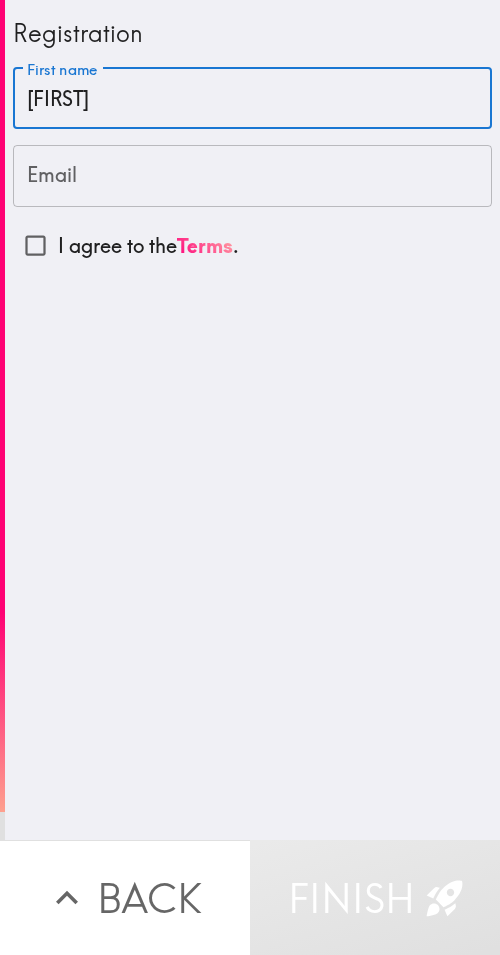 type on "Brian" 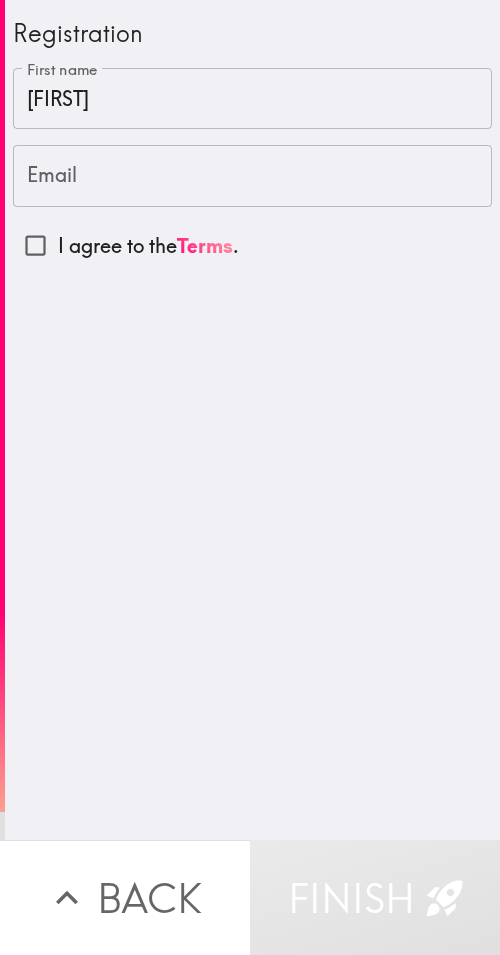 click on "Email" at bounding box center (252, 176) 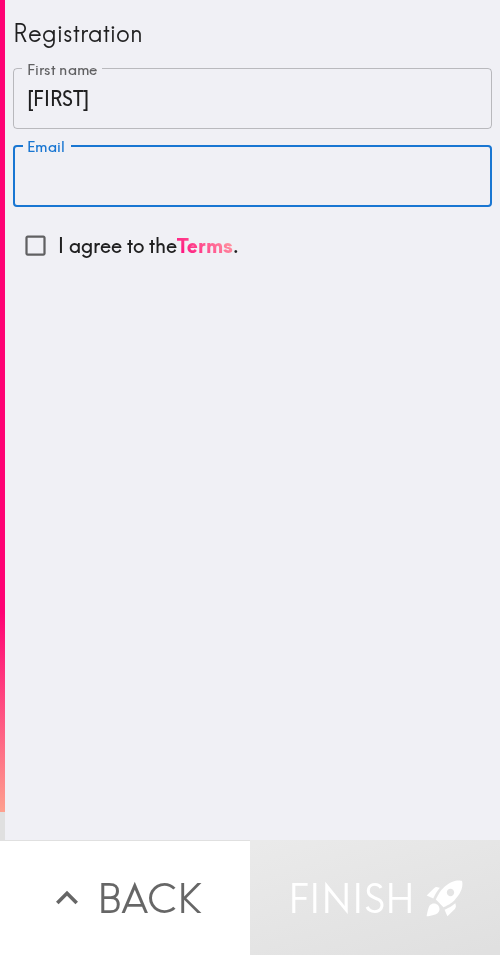 paste on "brianpeop7k@gmail.com" 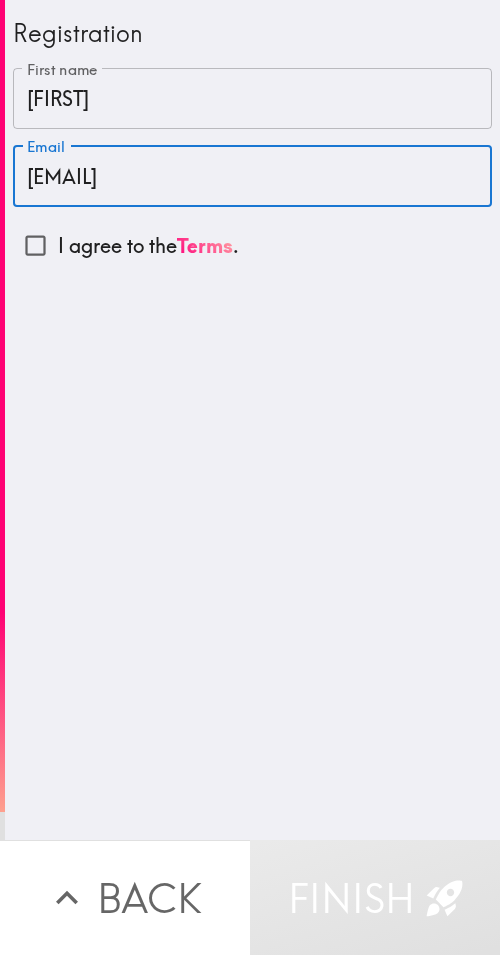 type on "brianpeop7k@gmail.com" 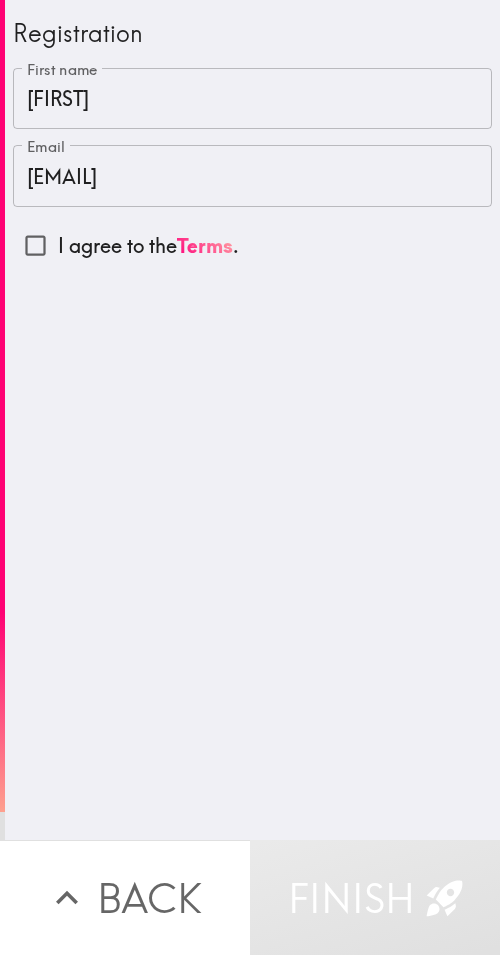 drag, startPoint x: 114, startPoint y: 245, endPoint x: 2, endPoint y: 249, distance: 112.0714 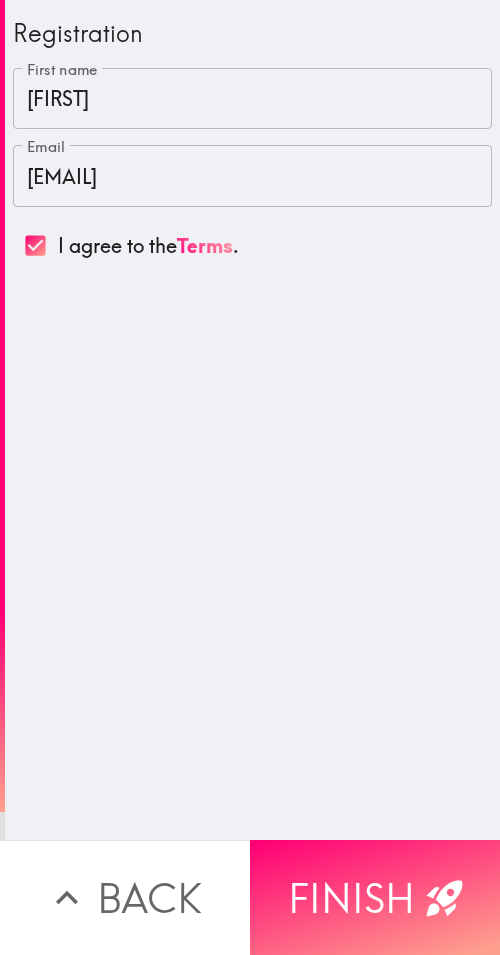 click on "Registration First name Brian First name Email brianpeop7k@gmail.com Email I agree to the  Terms ." at bounding box center [252, 420] 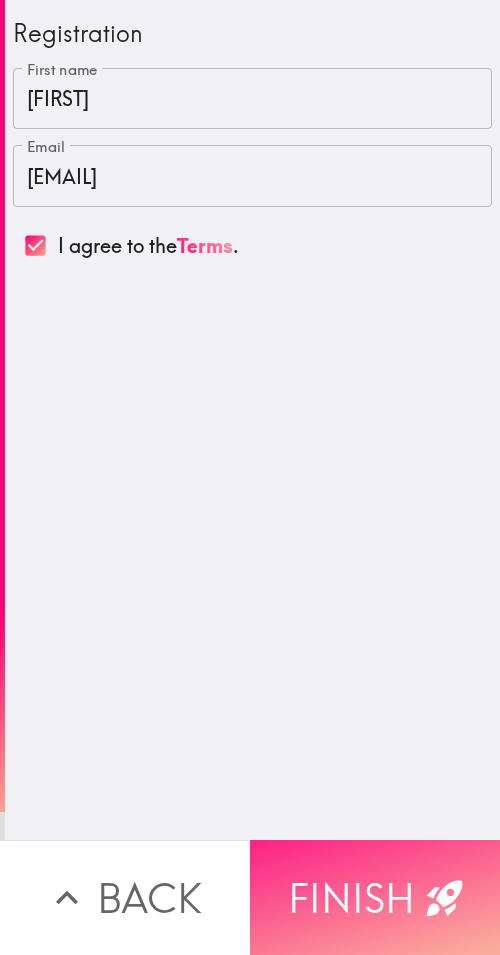 click on "Finish" at bounding box center (375, 897) 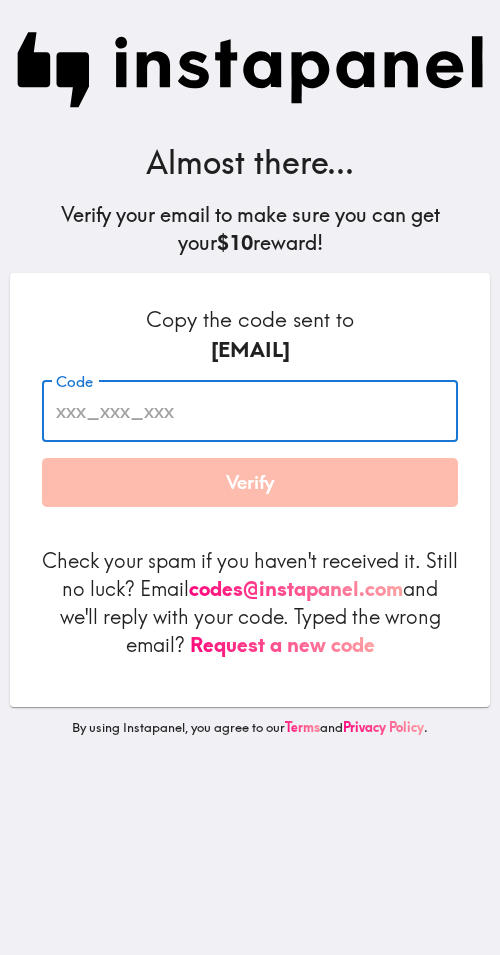 click on "Code" at bounding box center [250, 411] 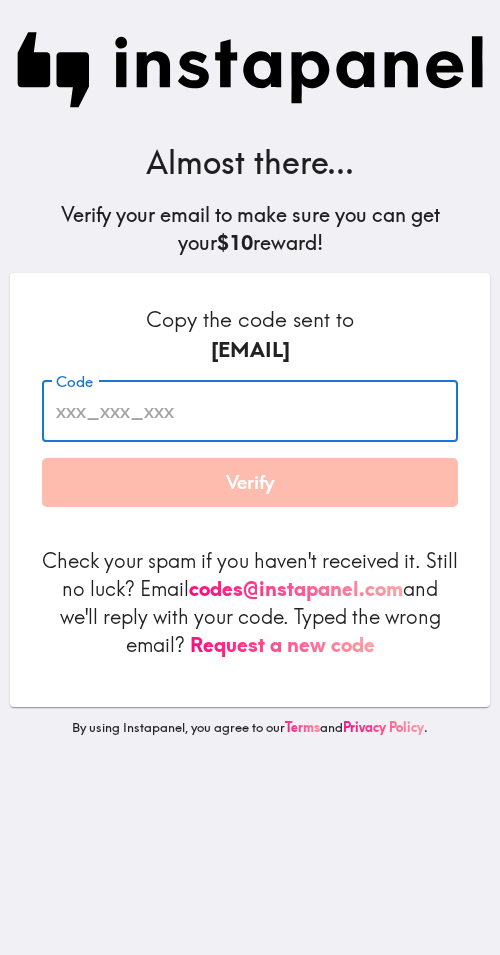 paste on "t3U_LtH_hHL" 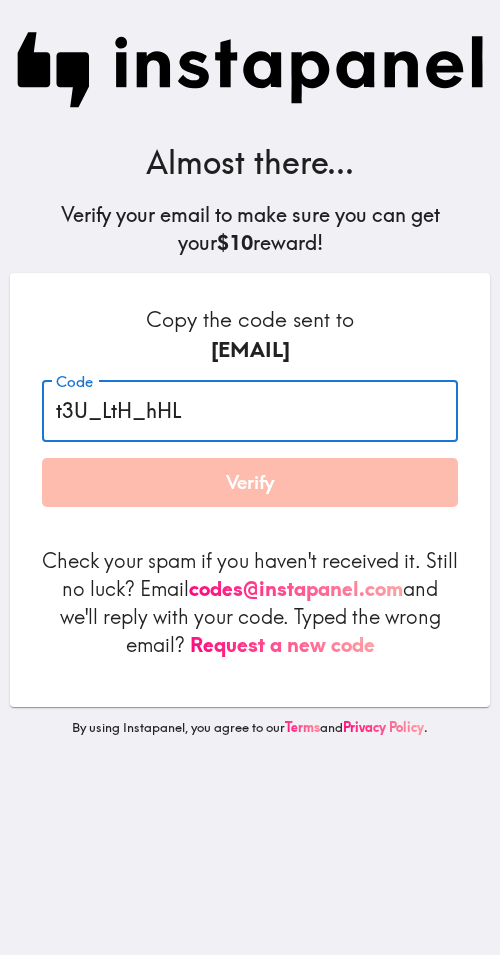 type on "t3U_LtH_hHL" 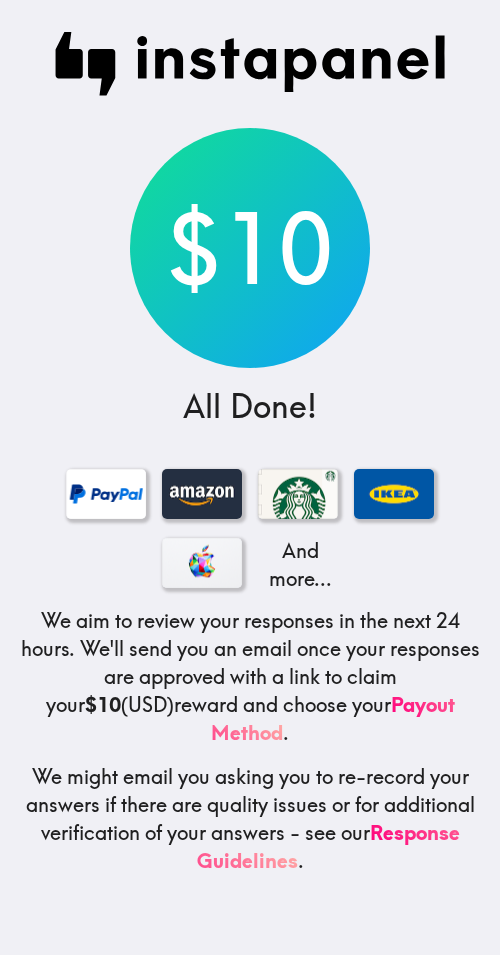 click at bounding box center [250, 64] 